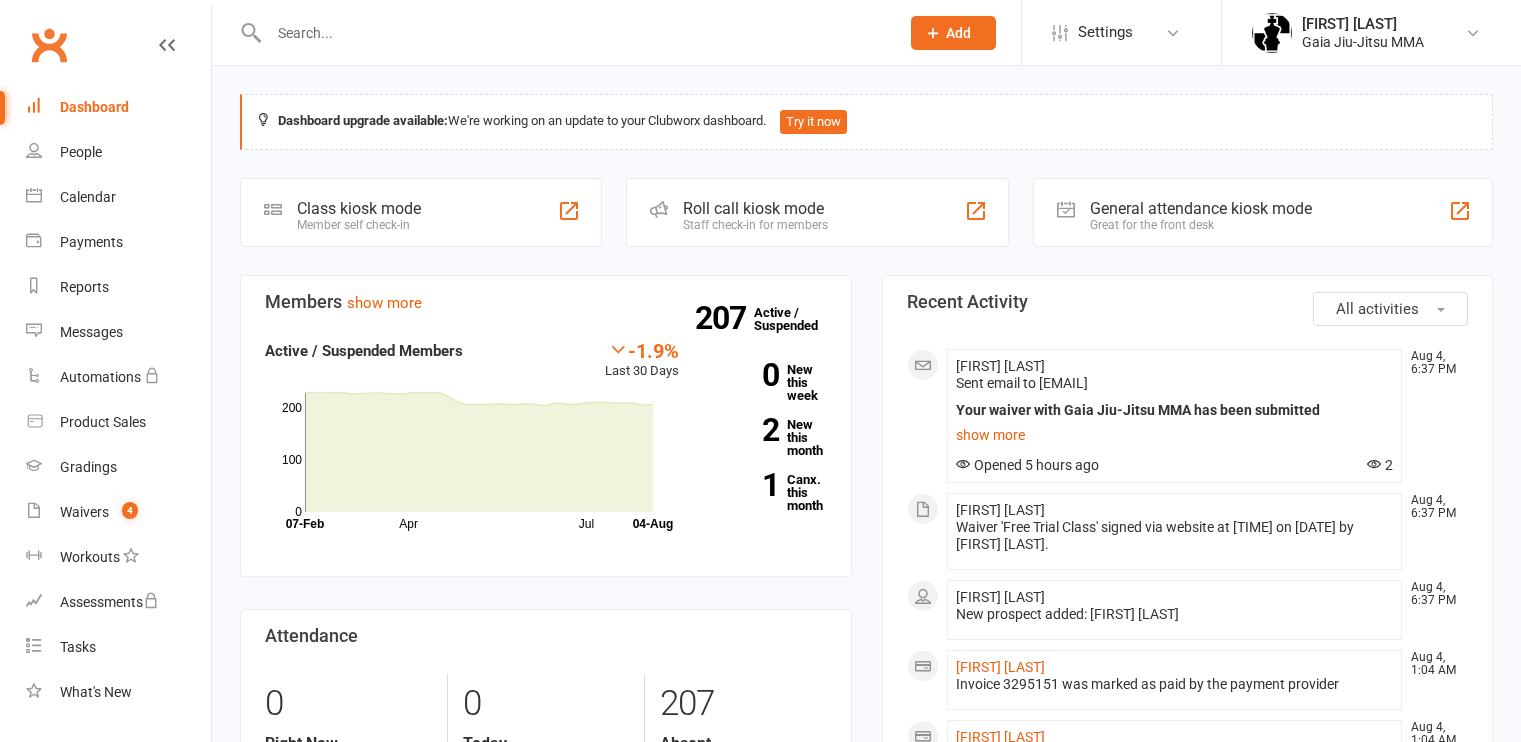 scroll, scrollTop: 0, scrollLeft: 0, axis: both 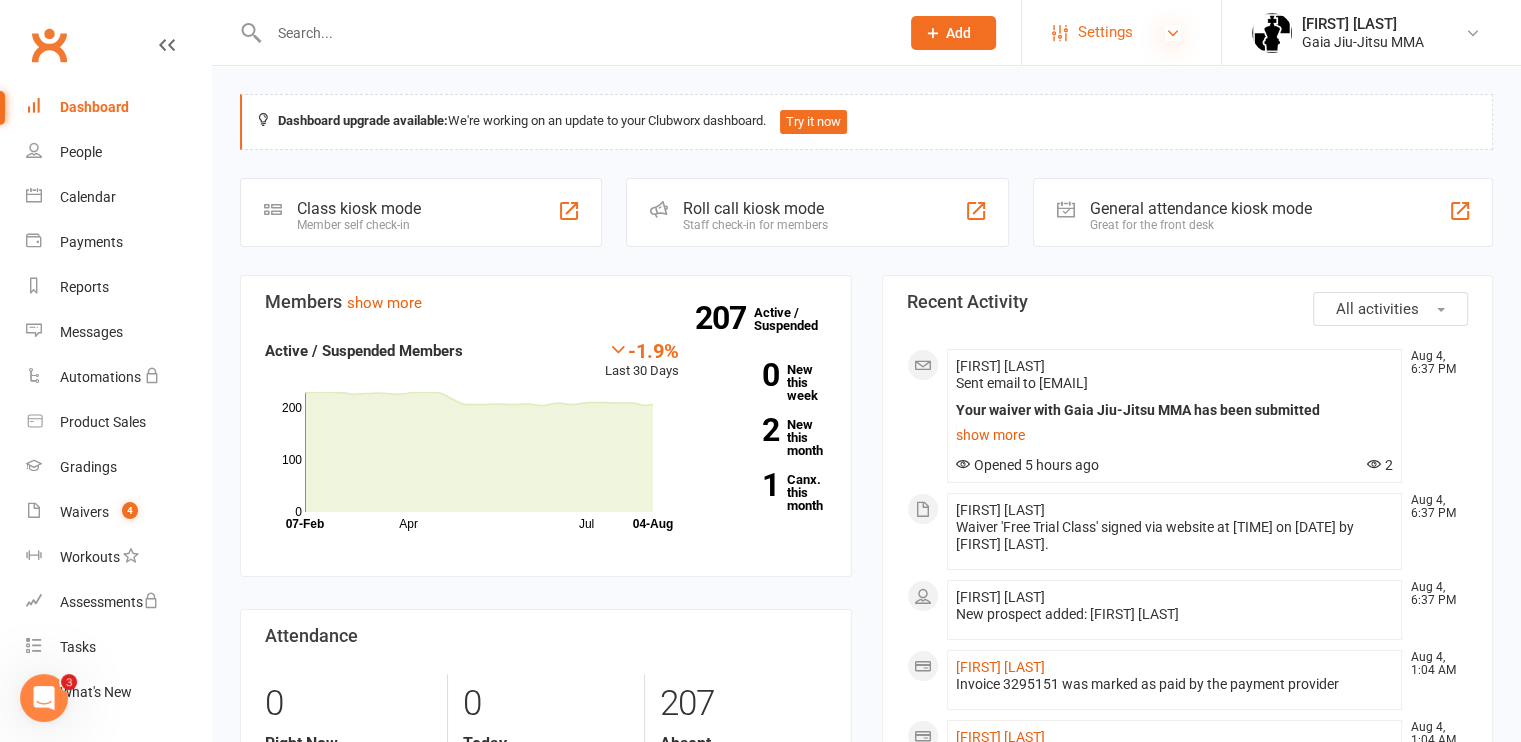 click at bounding box center [1173, 33] 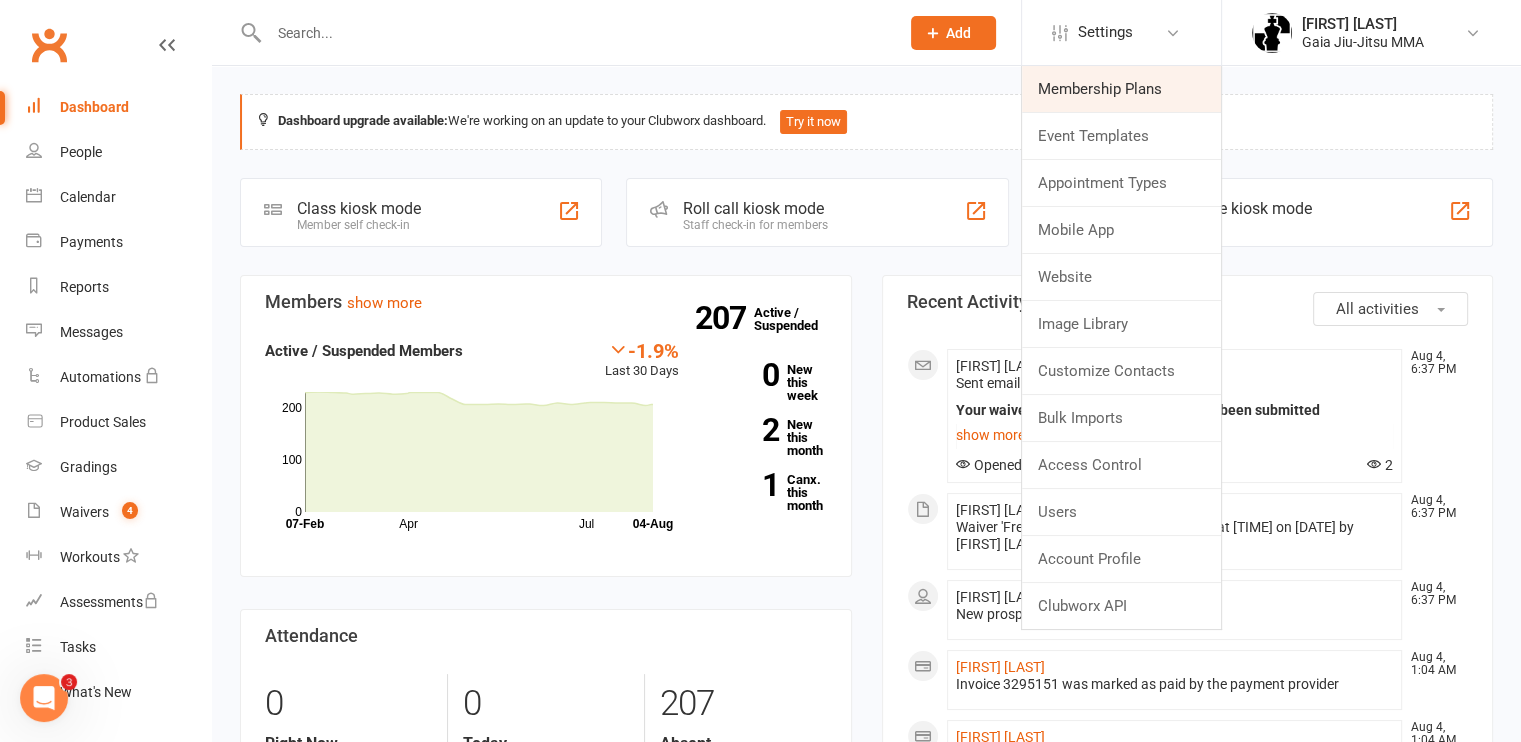 click on "Membership Plans" at bounding box center (1121, 89) 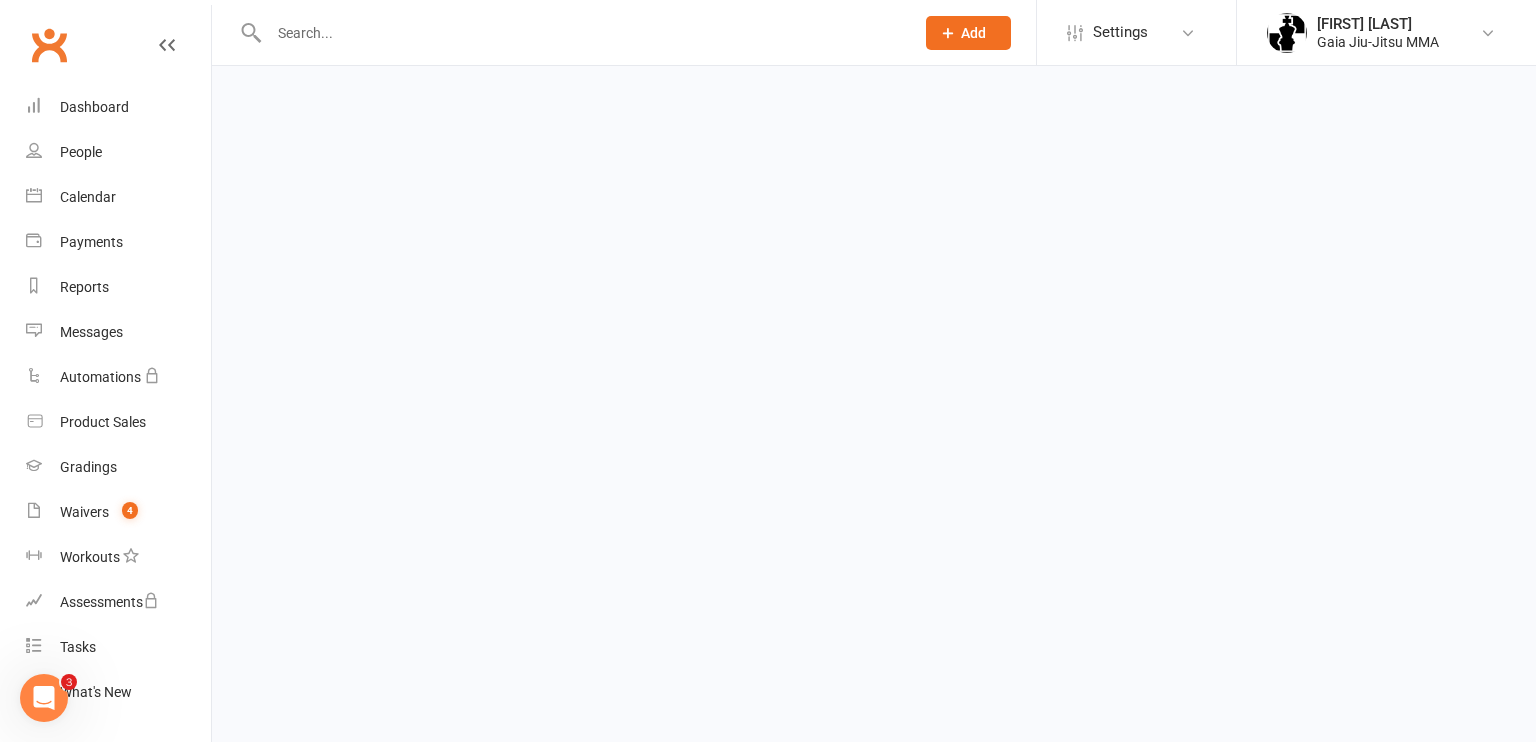 select on "100" 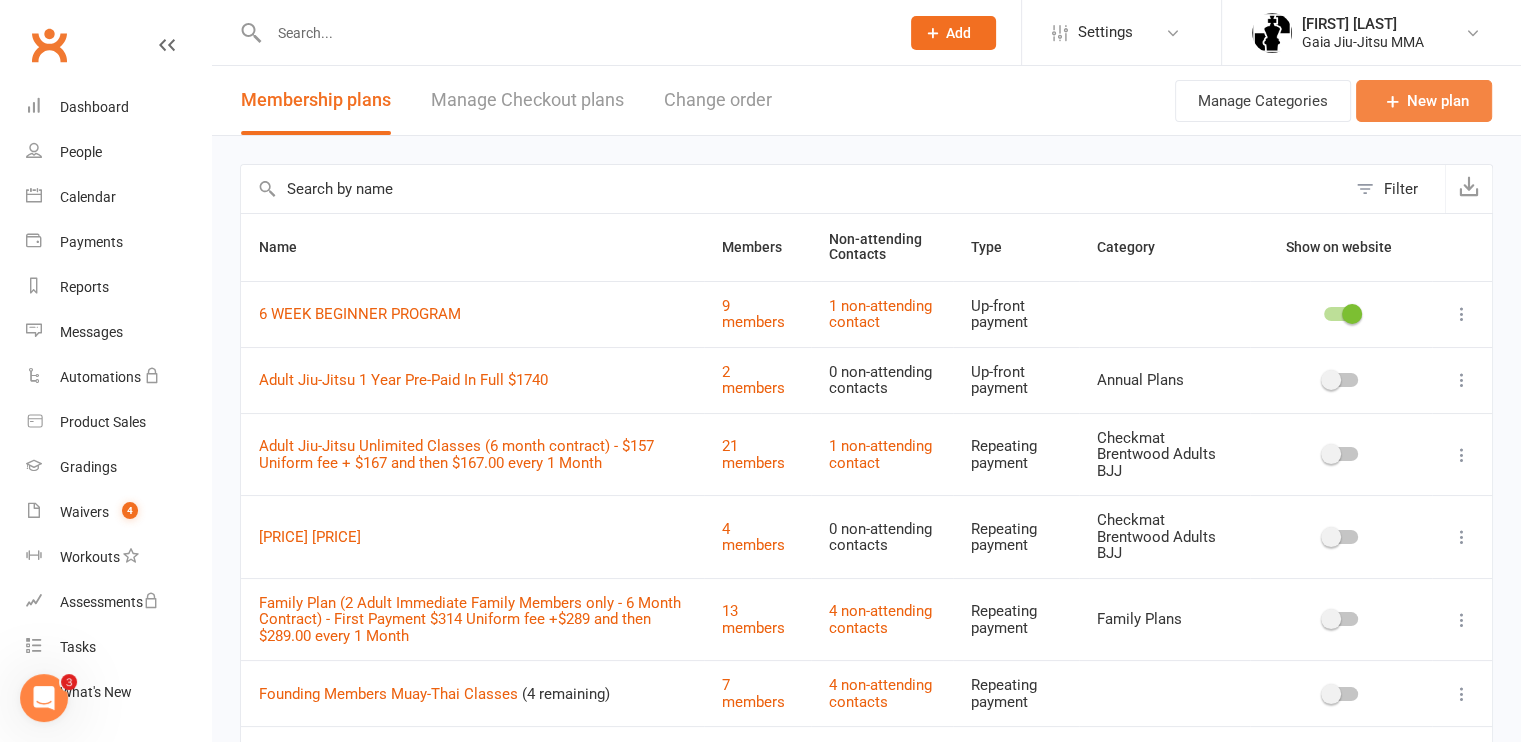 click on "New plan" at bounding box center (1424, 101) 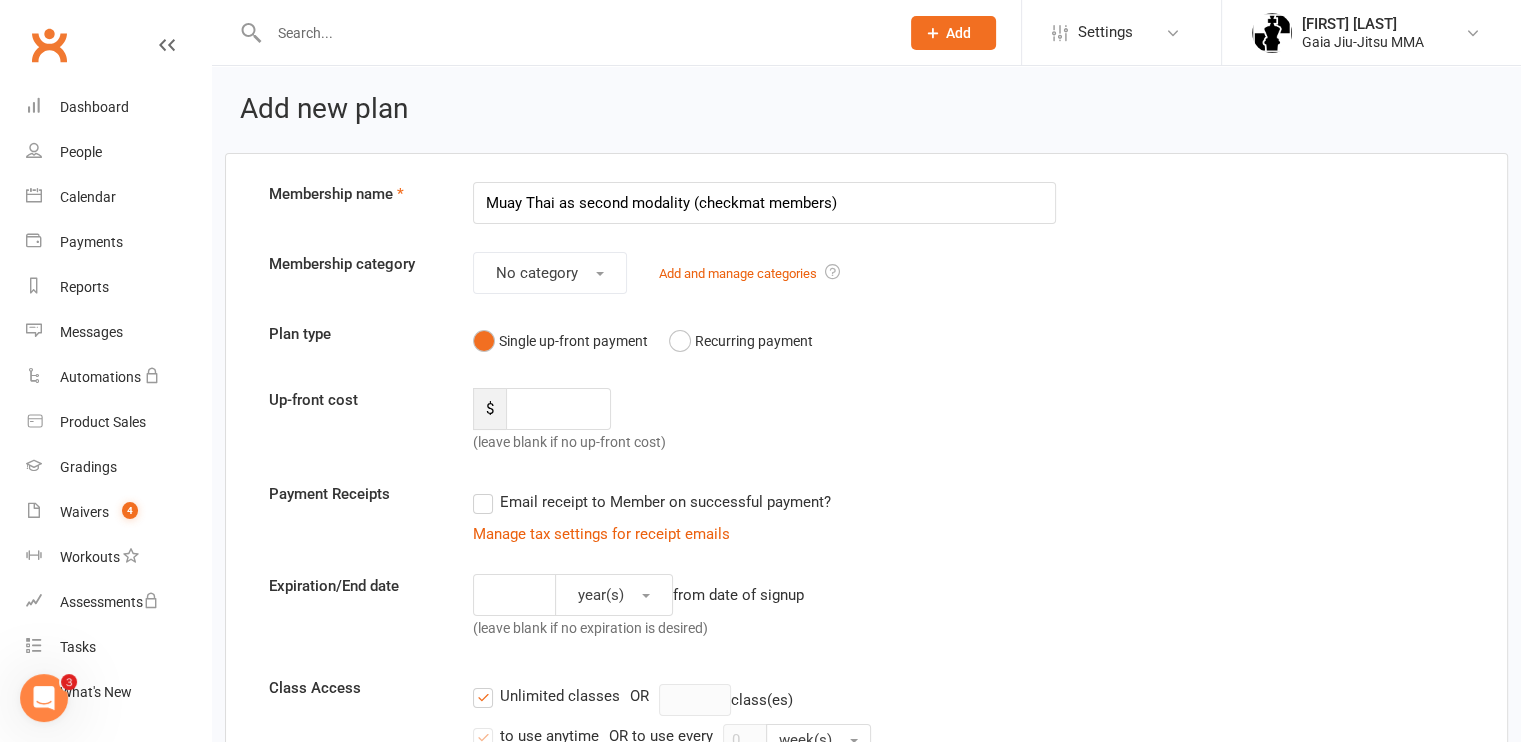 click on "Muay Thai as second modality (checkmat members)" at bounding box center (764, 203) 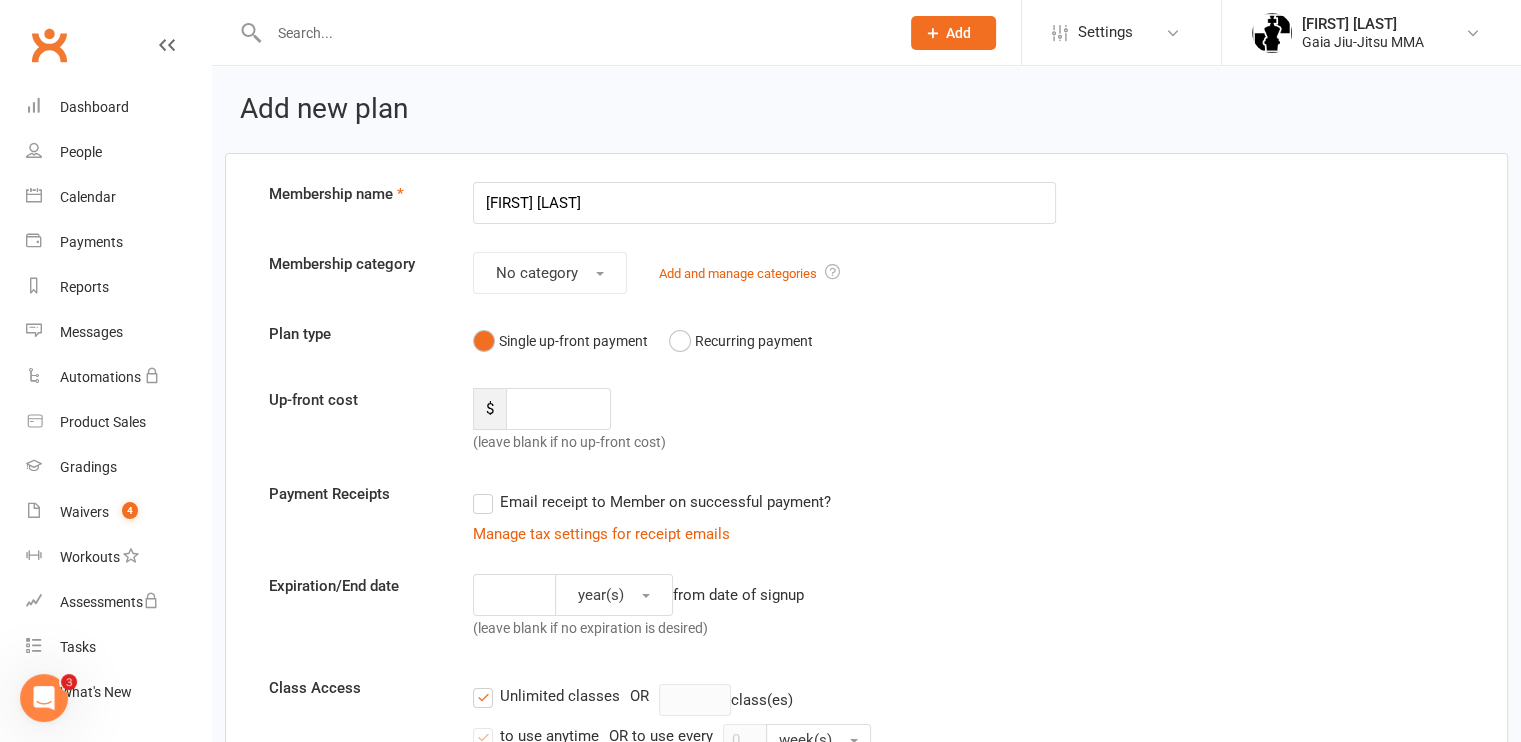 click on "[FIRST] [LAST]" at bounding box center (764, 203) 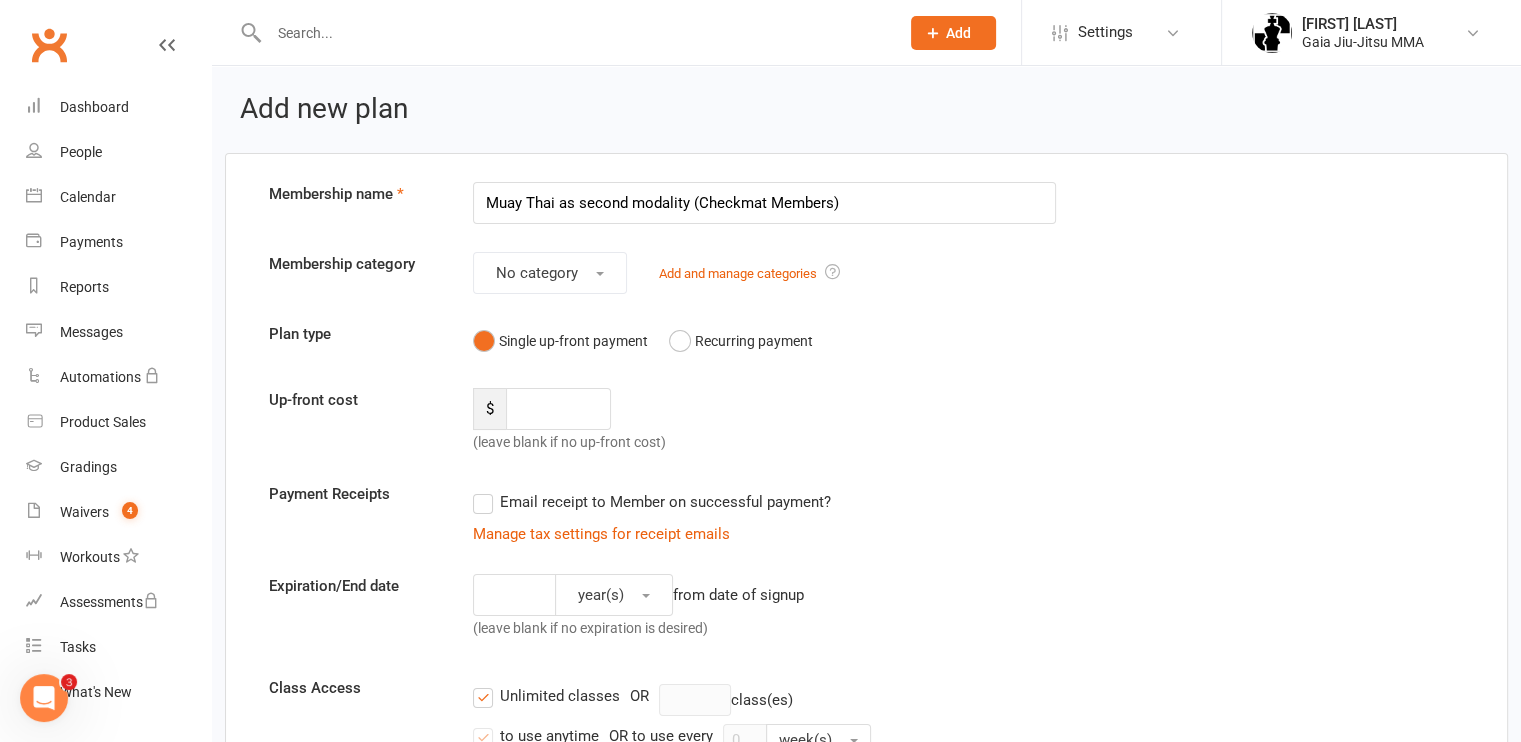 click on "Muay Thai as second modality (Checkmat Members)" at bounding box center (764, 203) 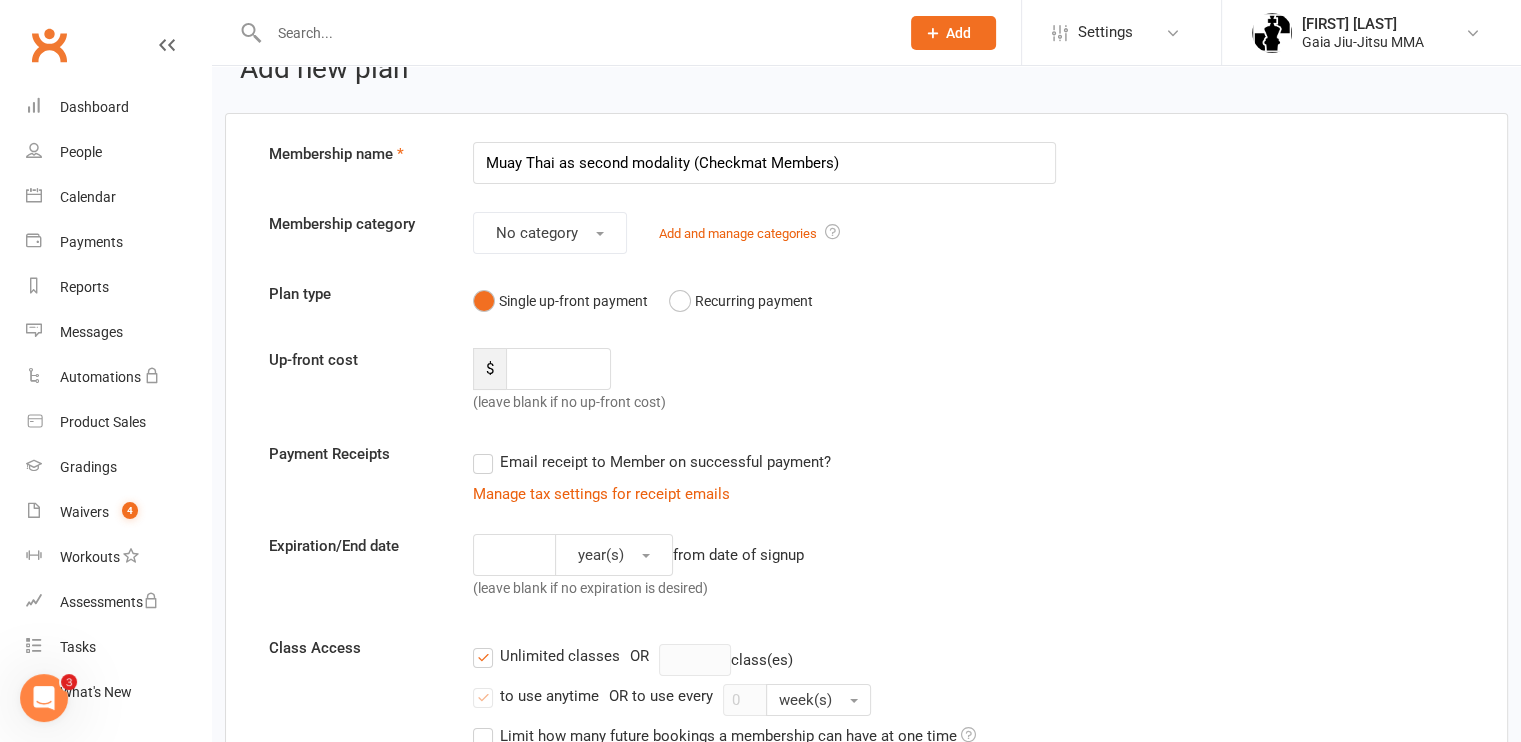 scroll, scrollTop: 46, scrollLeft: 0, axis: vertical 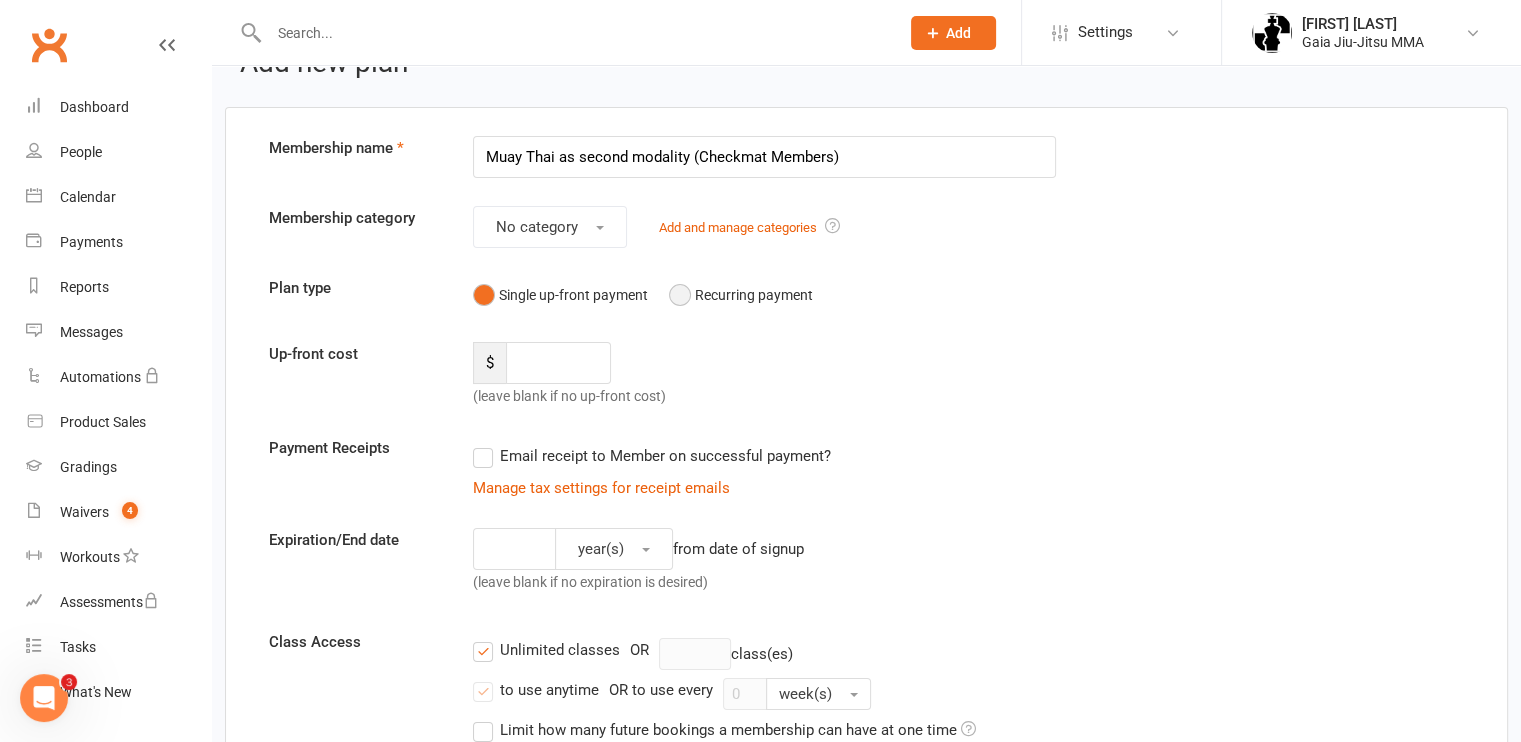 click on "Recurring payment" at bounding box center (741, 295) 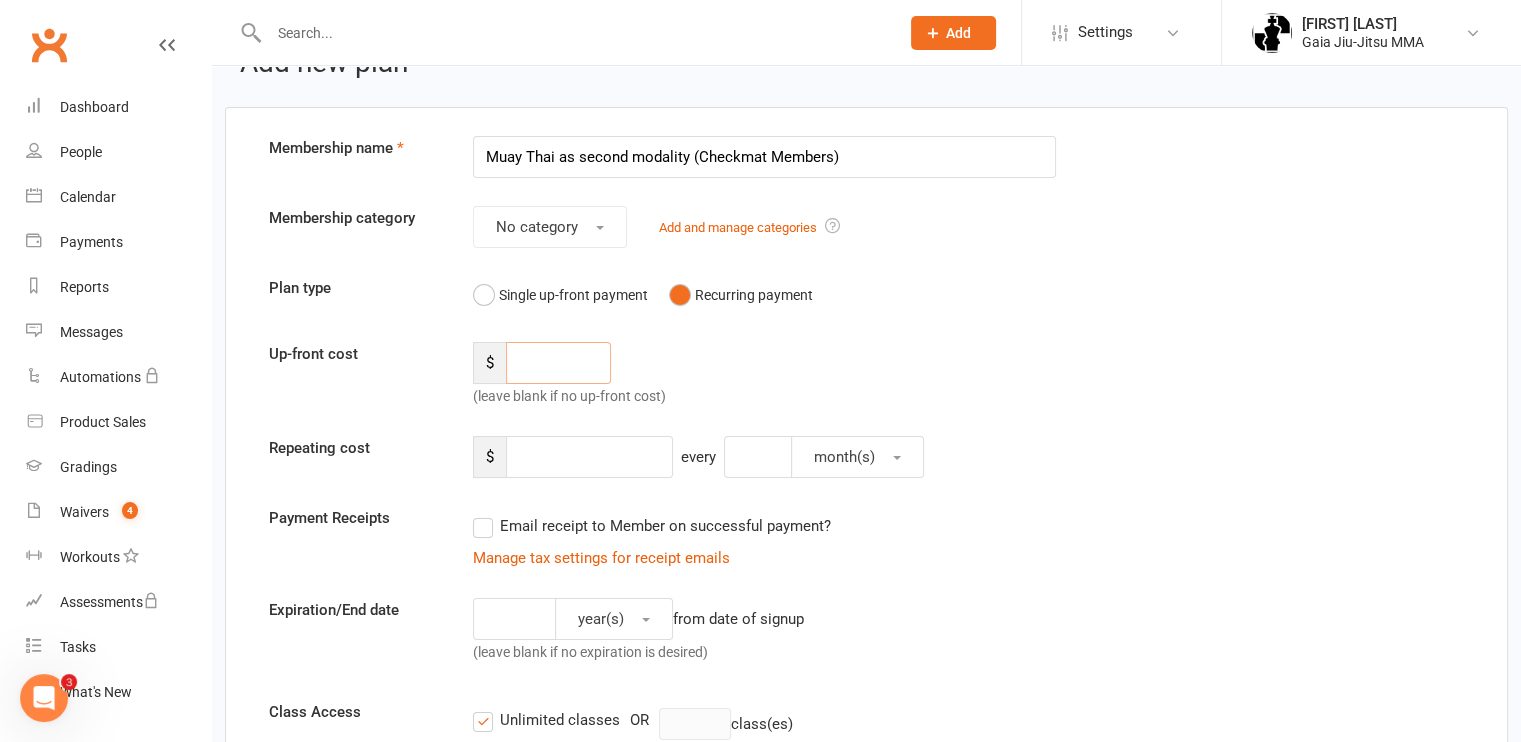 click at bounding box center [558, 363] 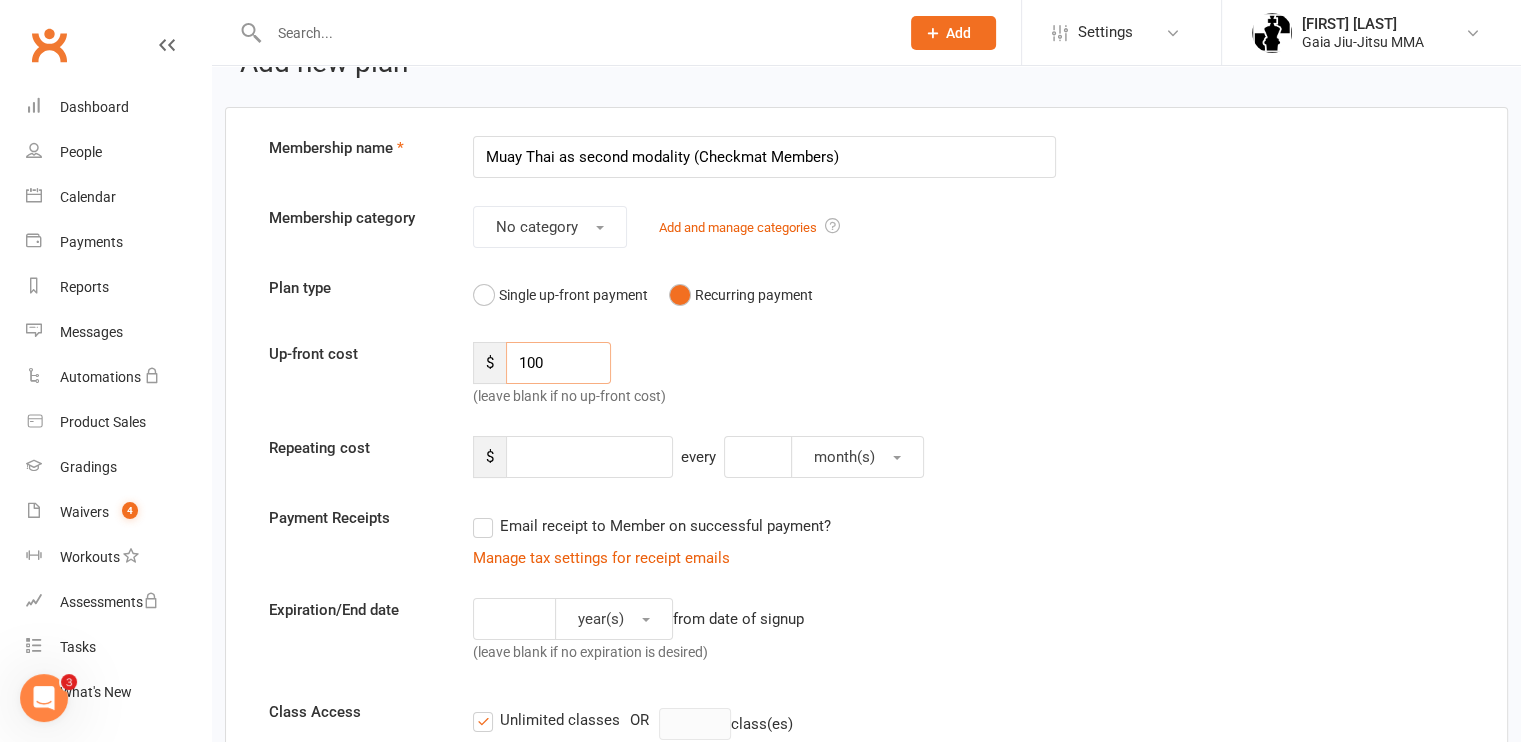 type on "100" 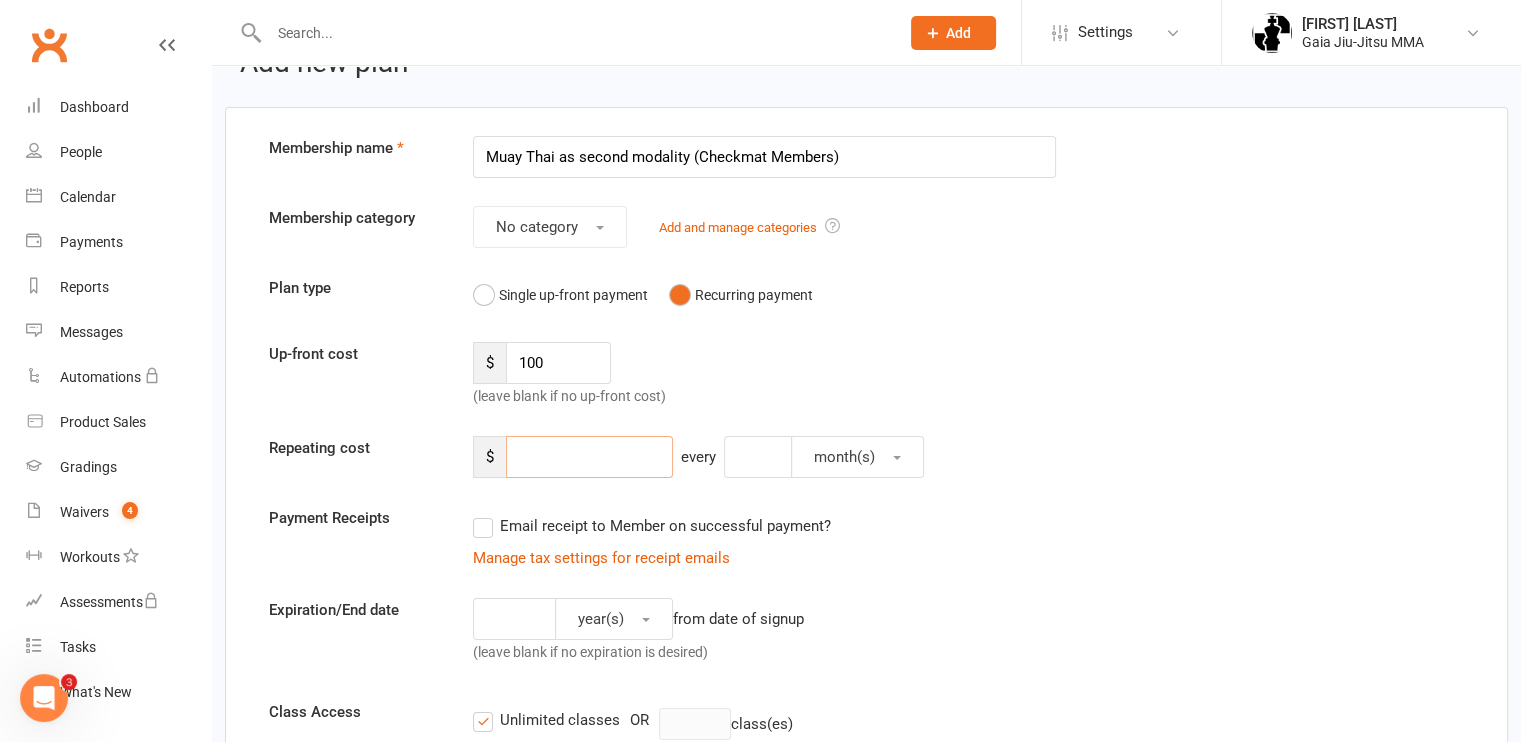 click at bounding box center (589, 457) 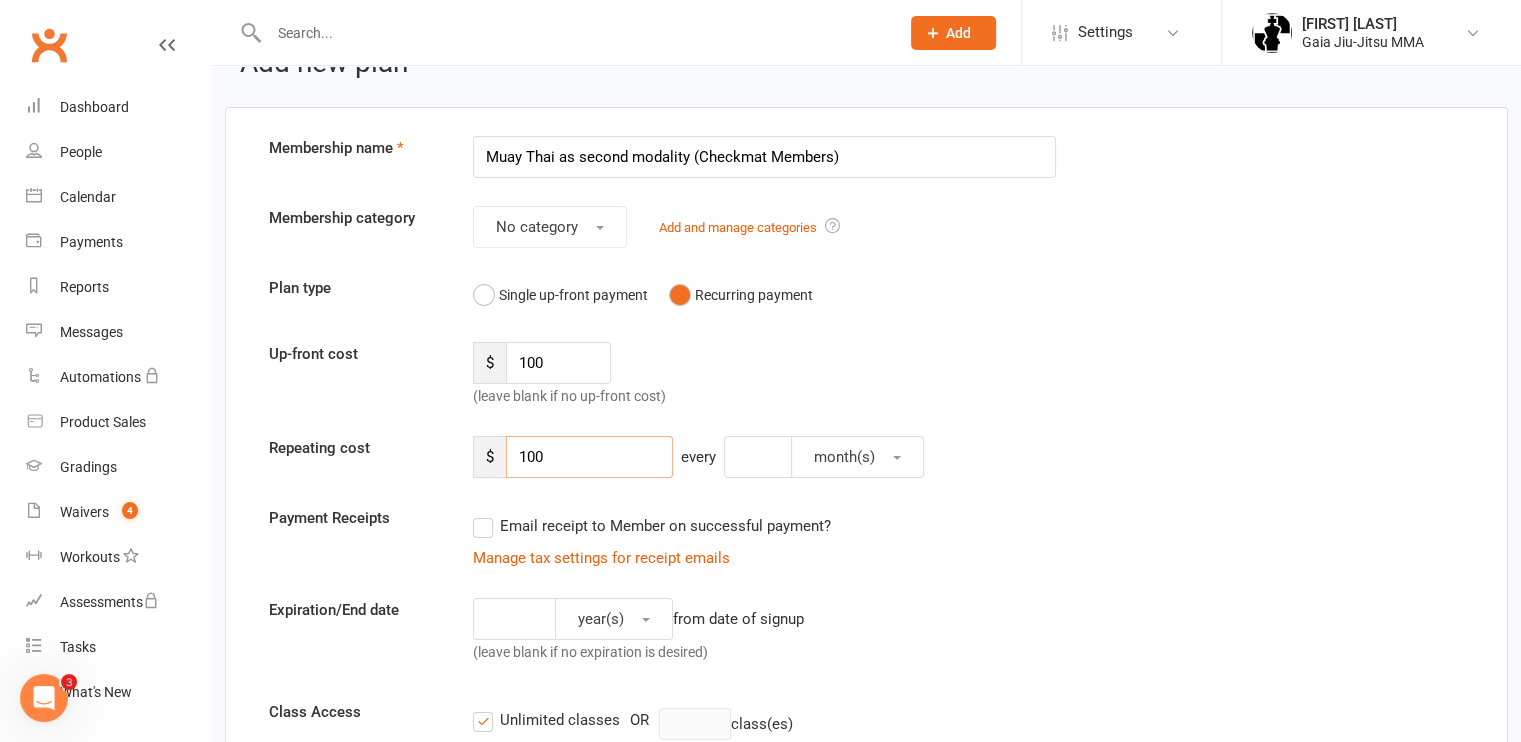 type on "100" 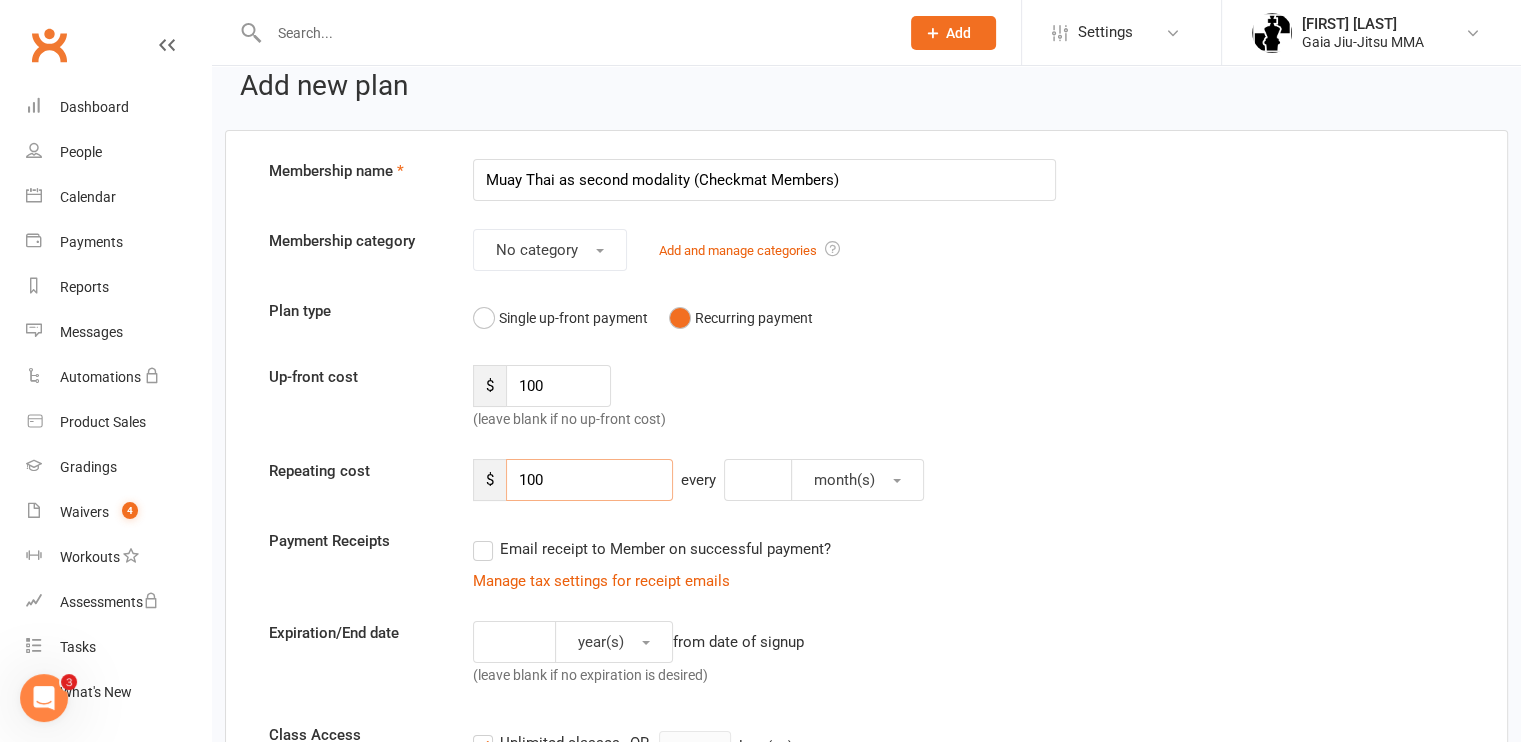 scroll, scrollTop: 0, scrollLeft: 0, axis: both 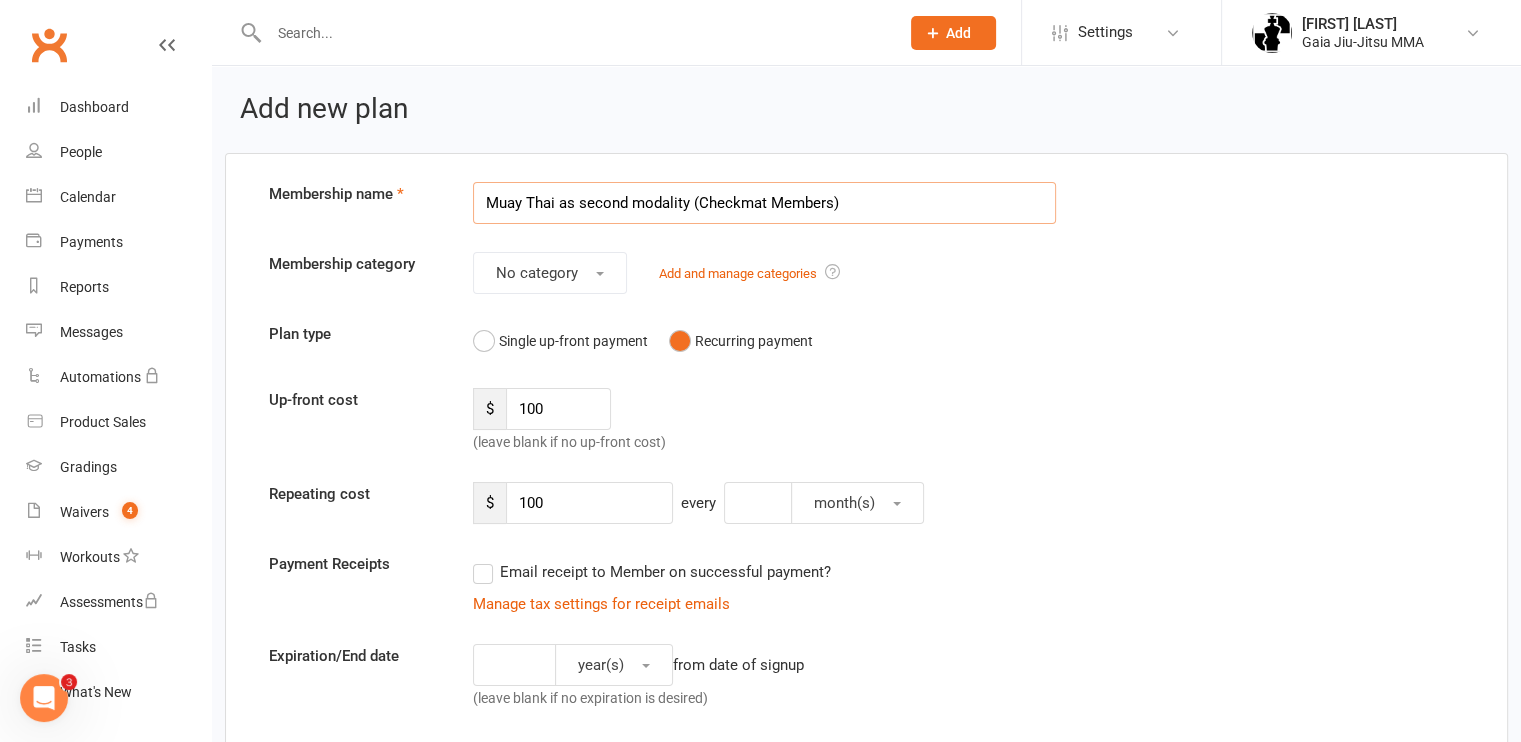 click on "Muay Thai as second modality (Checkmat Members)" at bounding box center [764, 203] 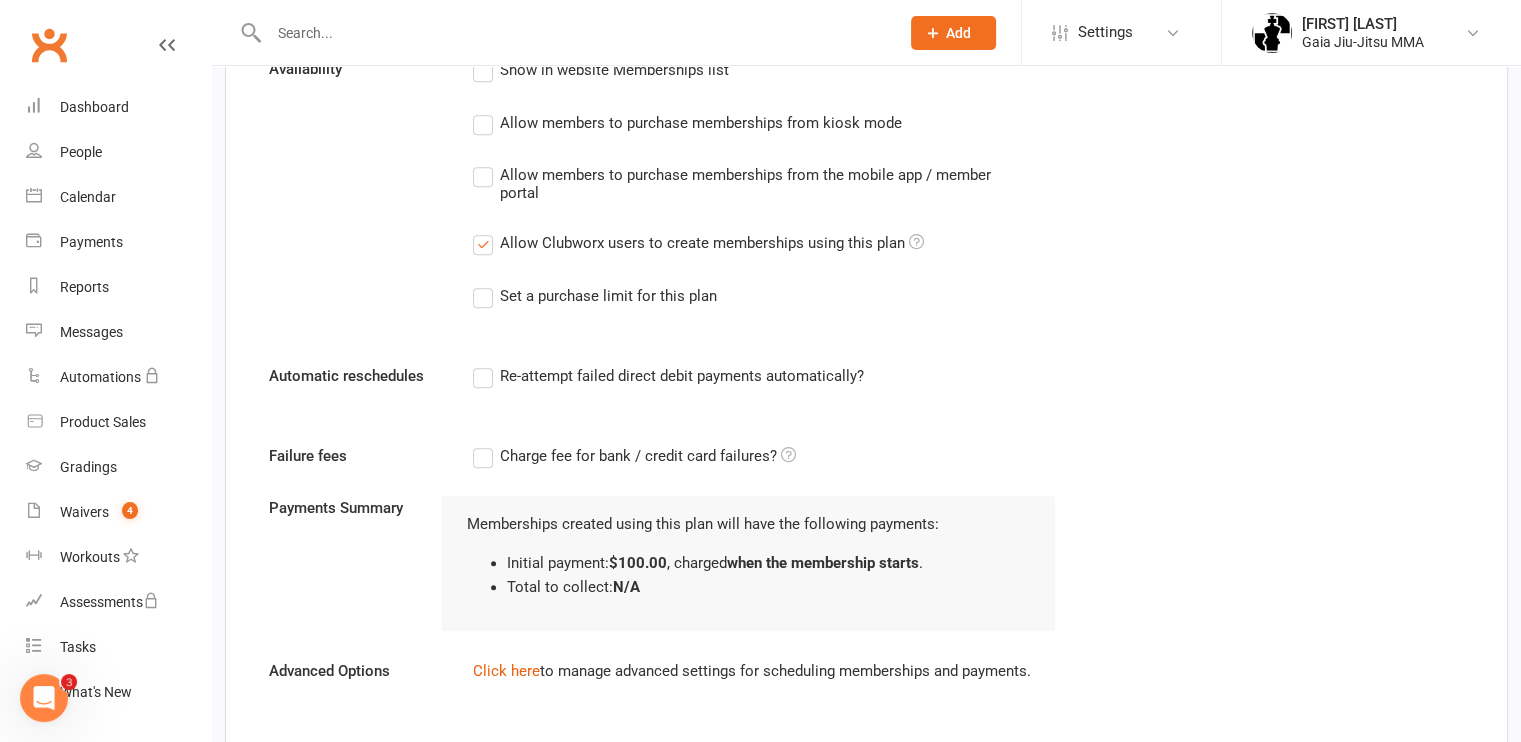 scroll, scrollTop: 1172, scrollLeft: 0, axis: vertical 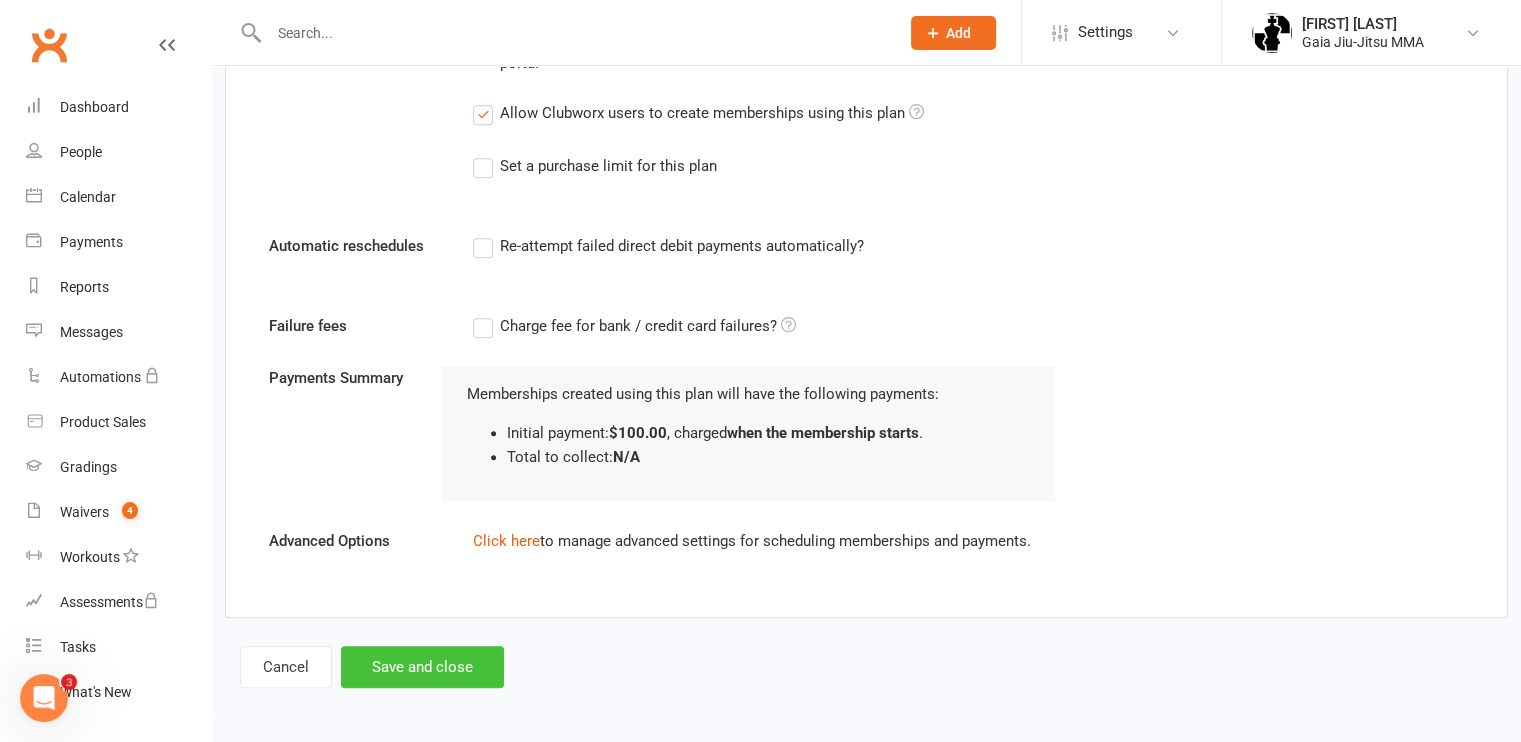 type on "Muay Thai as second modality (Checkmat Members) Month to Month" 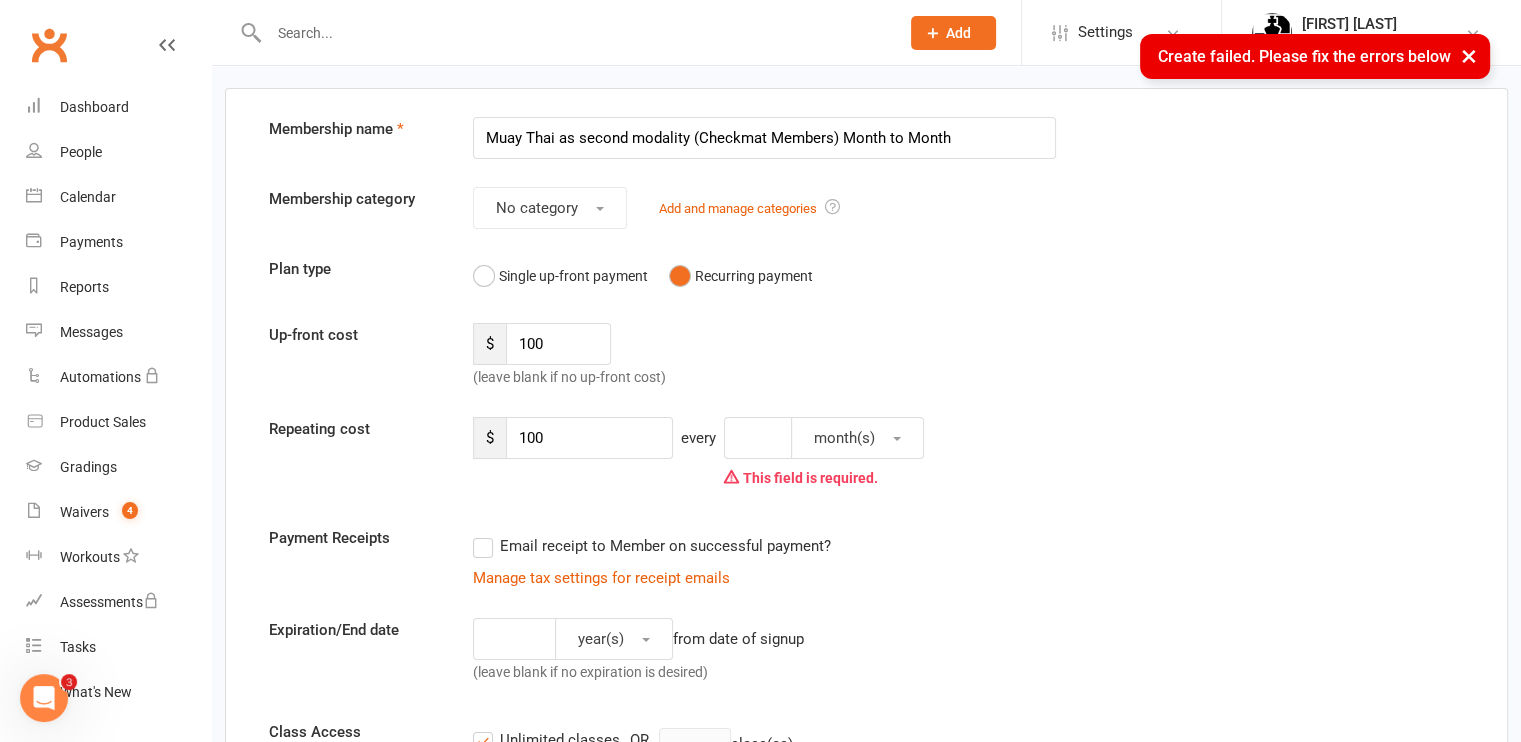 scroll, scrollTop: 64, scrollLeft: 0, axis: vertical 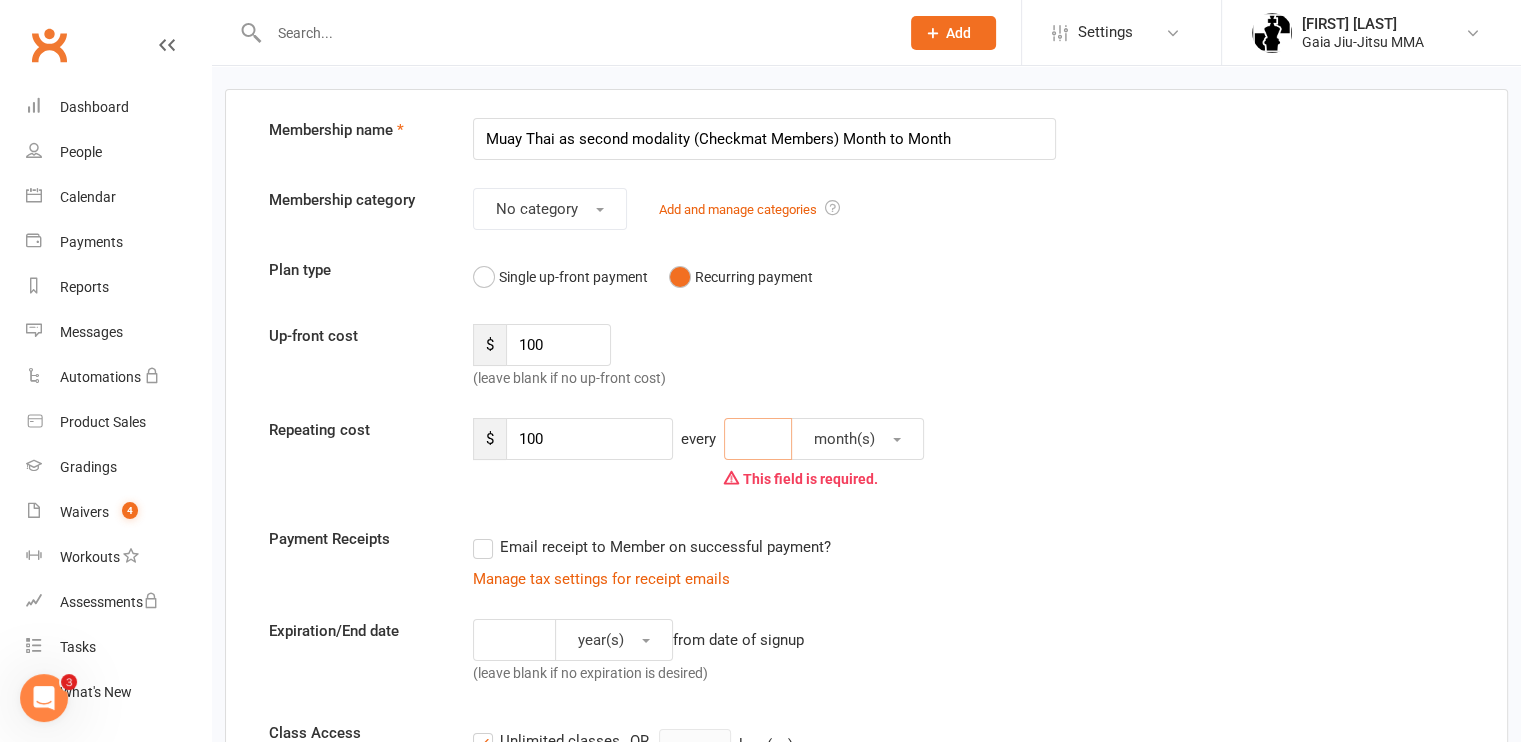 click at bounding box center (758, 439) 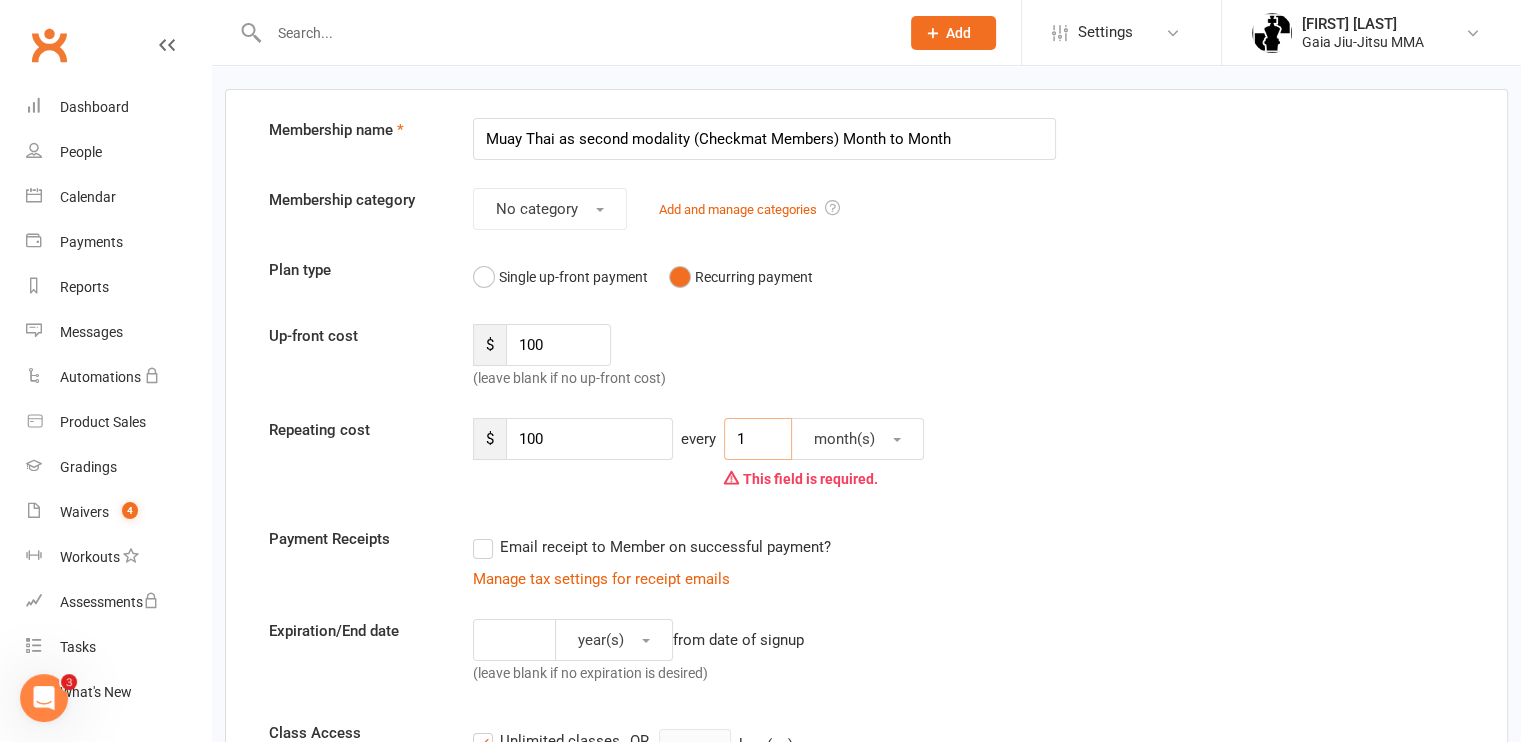 type on "1" 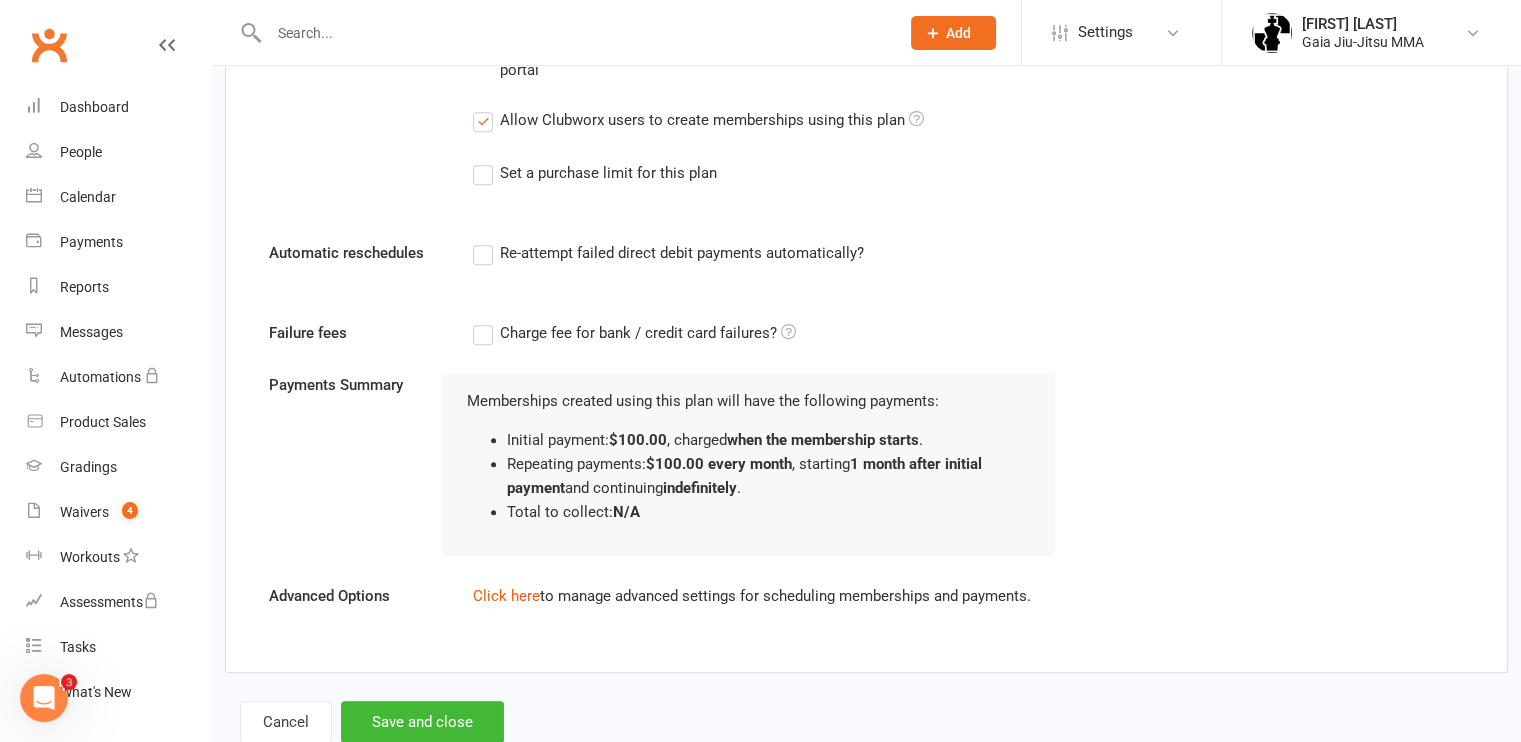 scroll, scrollTop: 1259, scrollLeft: 0, axis: vertical 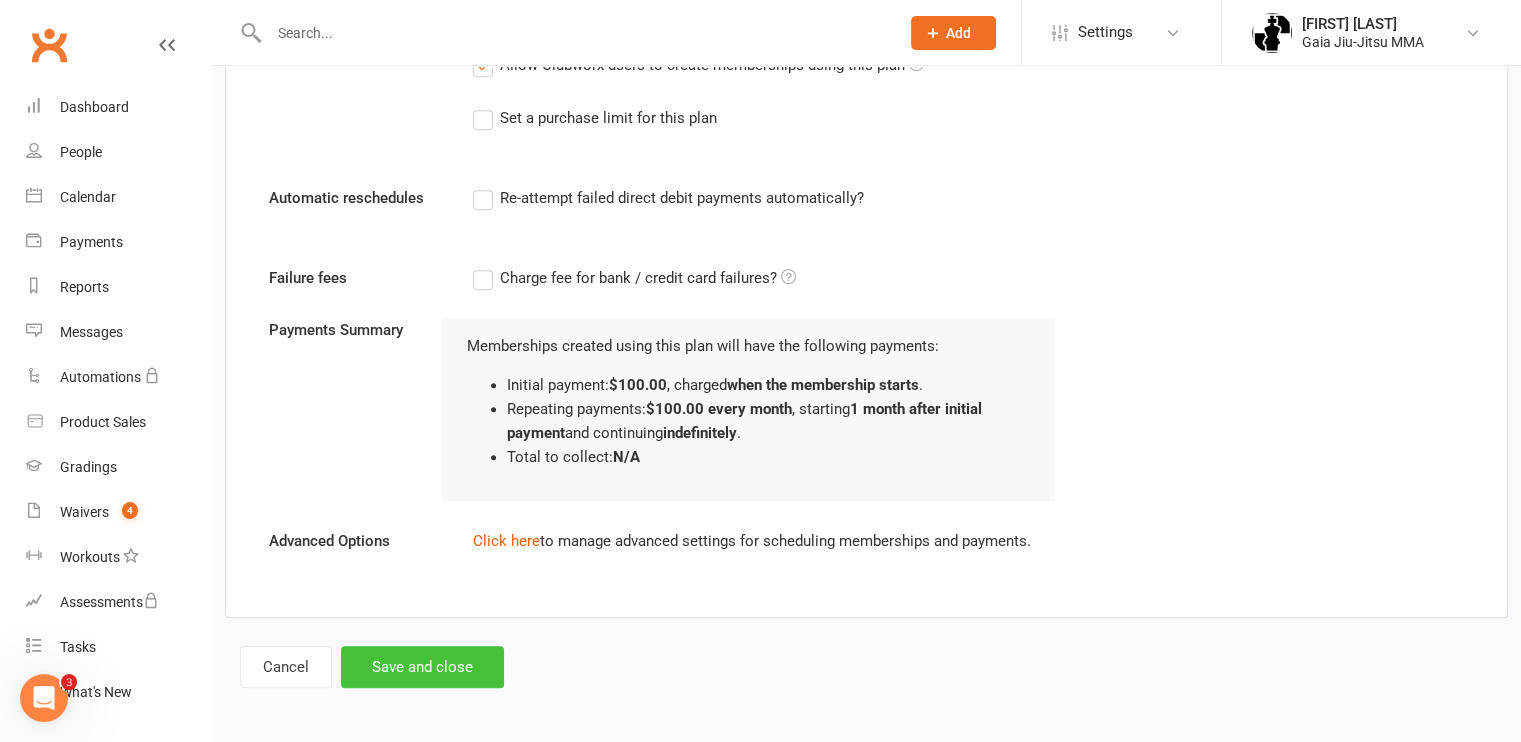 click on "Save and close" at bounding box center (422, 667) 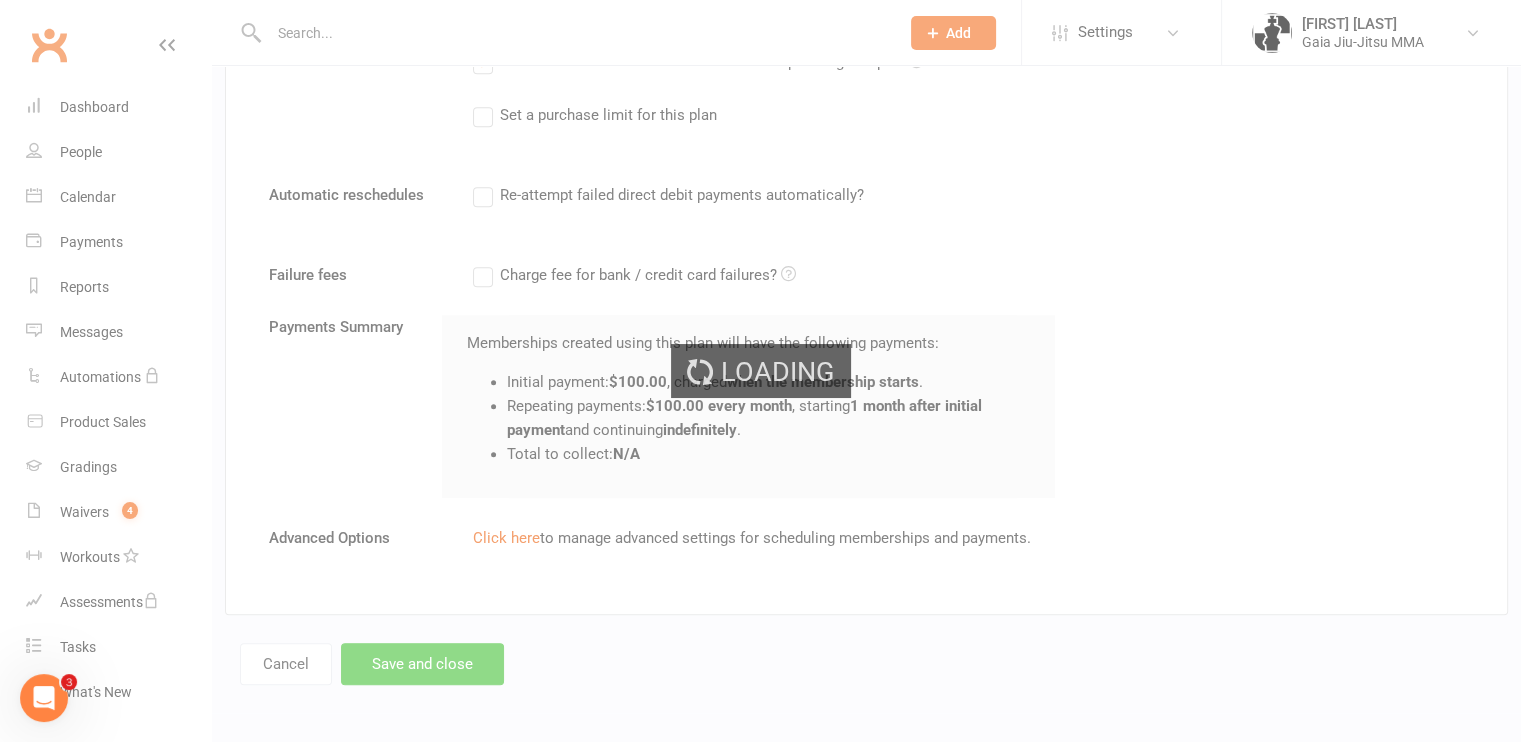 scroll, scrollTop: 1220, scrollLeft: 0, axis: vertical 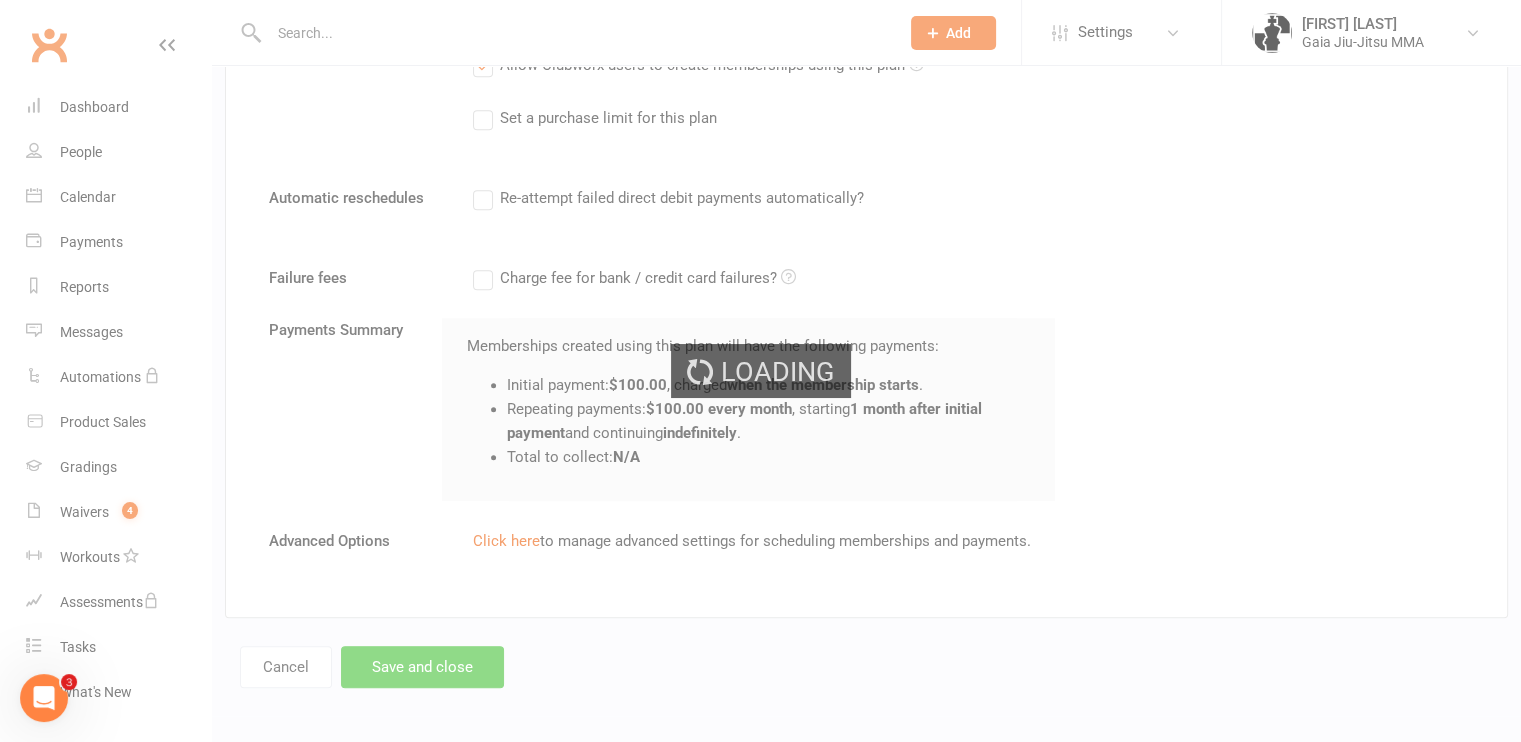 select on "100" 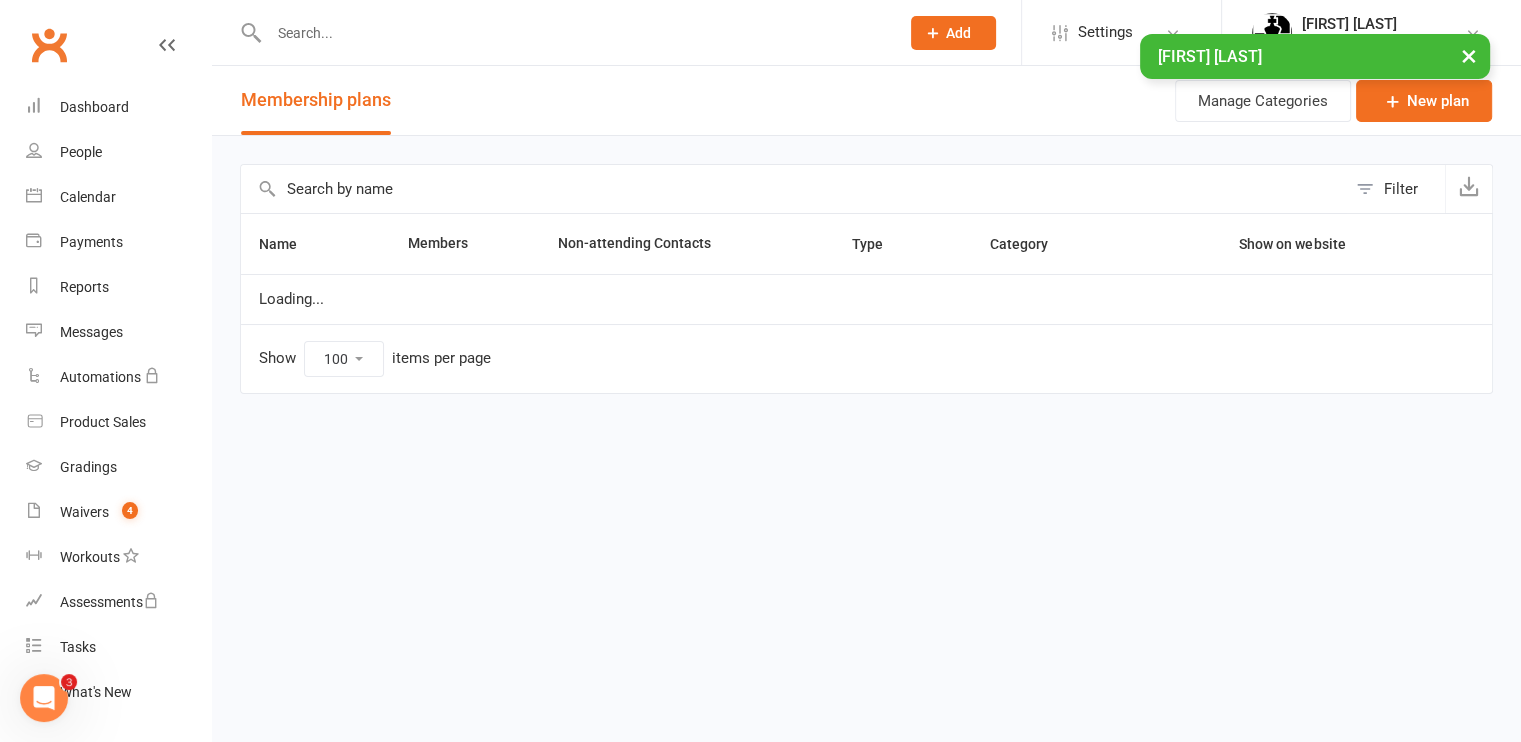 scroll, scrollTop: 0, scrollLeft: 0, axis: both 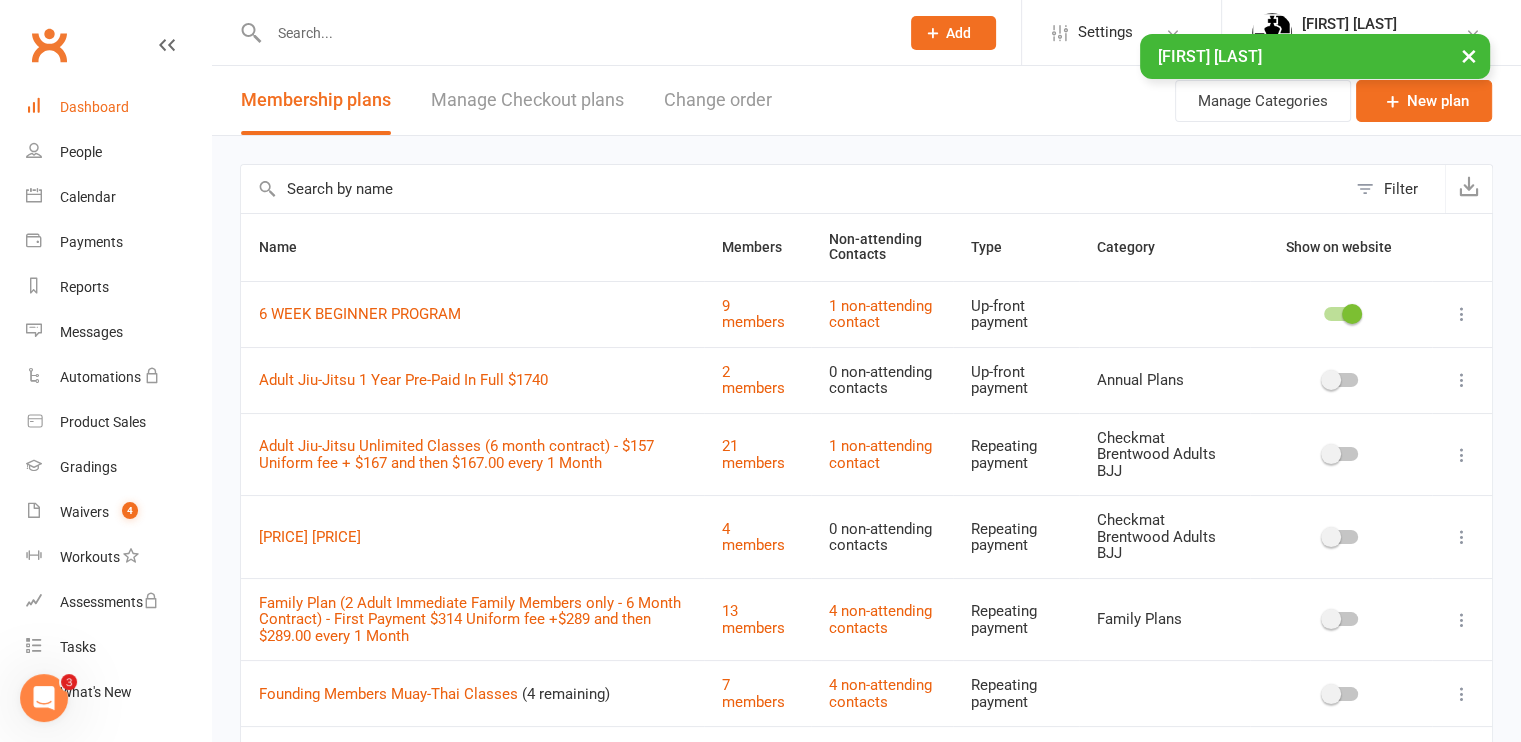 click on "Dashboard" at bounding box center [94, 107] 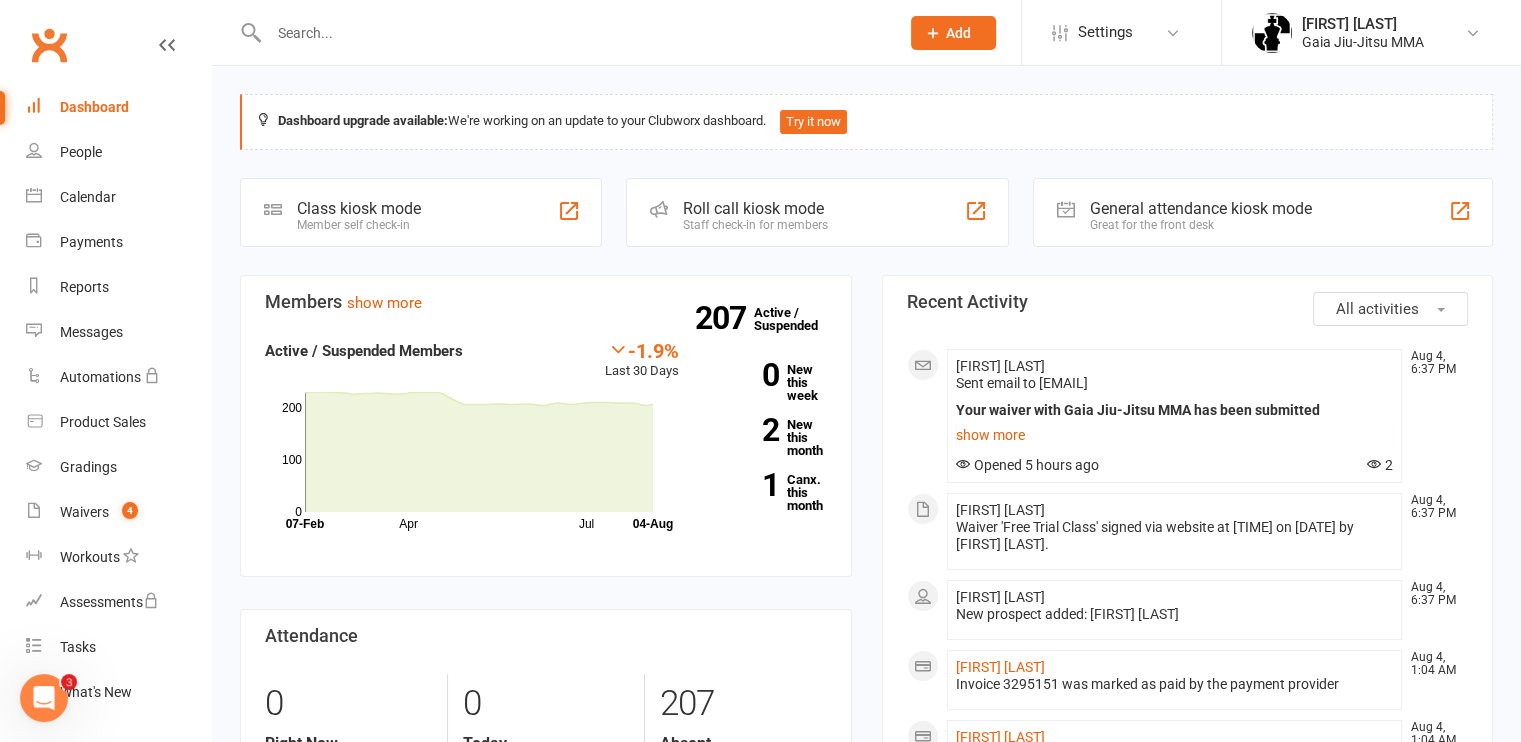 click at bounding box center [574, 33] 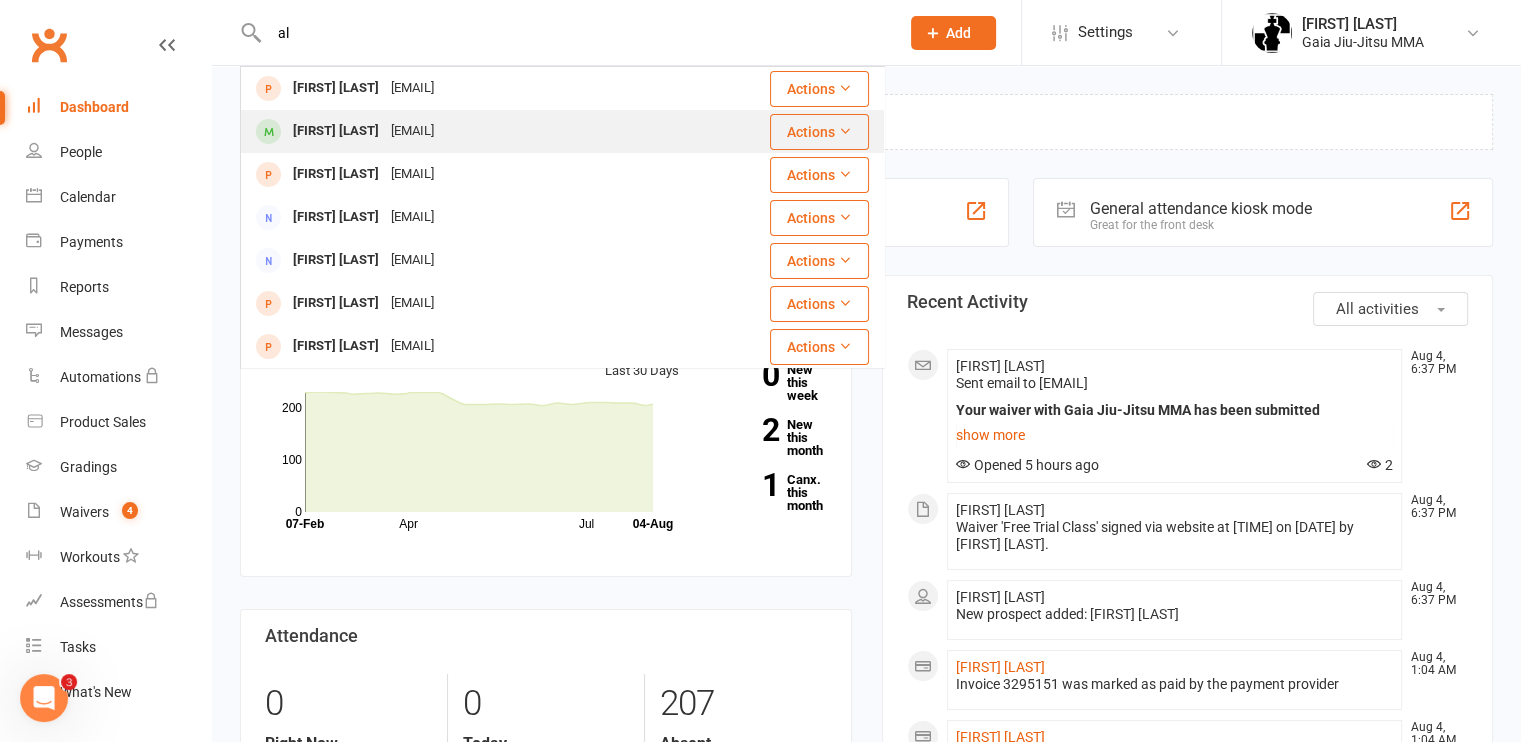 type on "a" 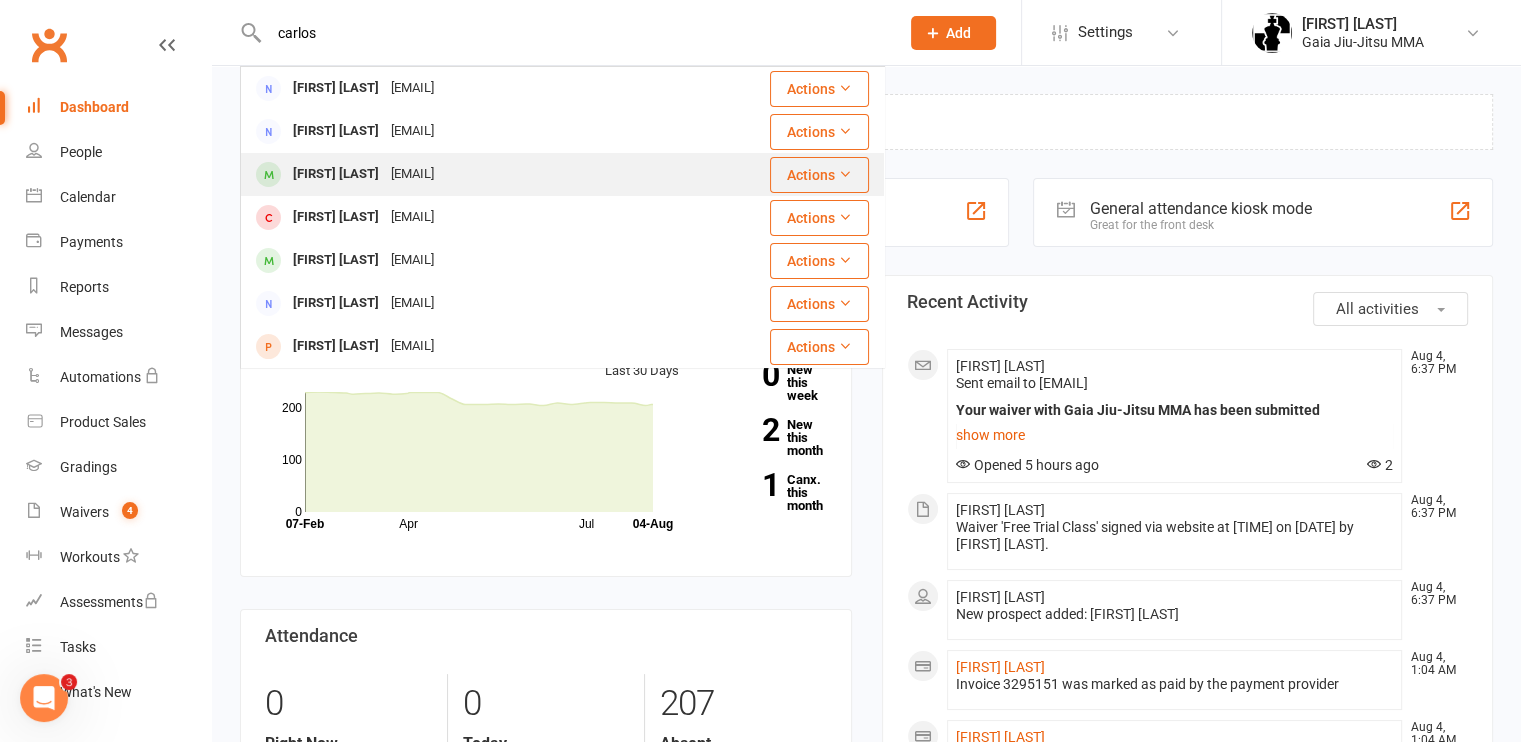 type on "carlos" 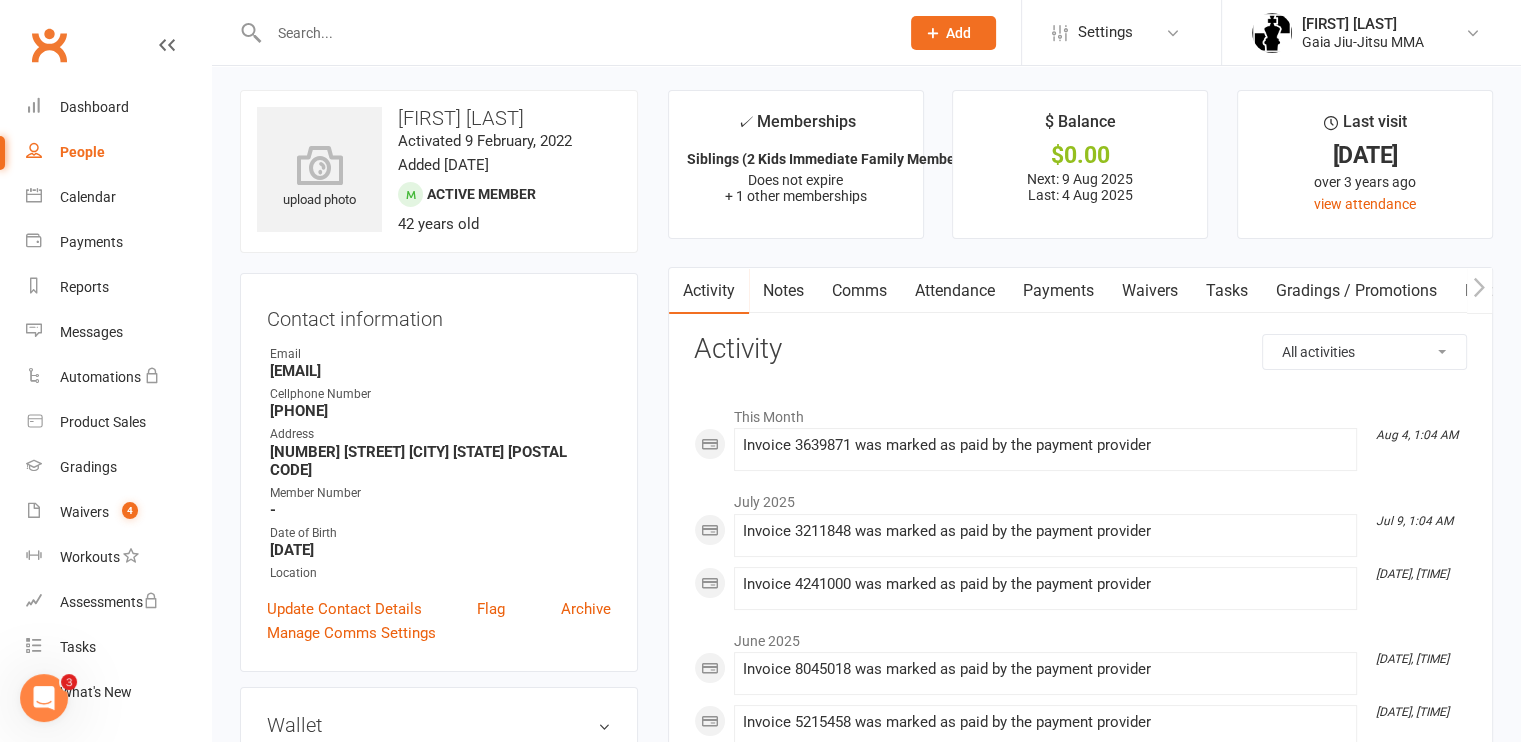 scroll, scrollTop: 0, scrollLeft: 0, axis: both 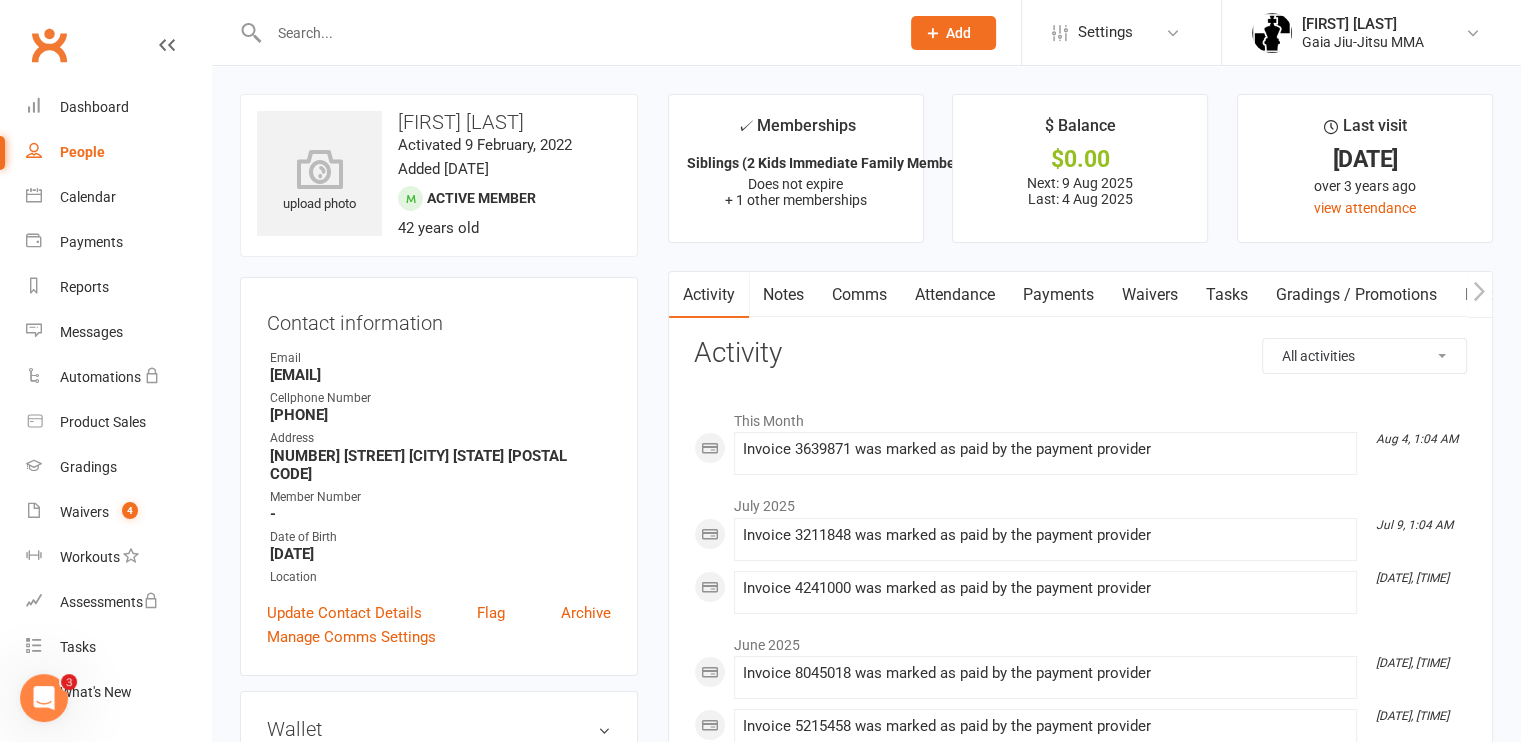 click on "Payments" at bounding box center (1058, 295) 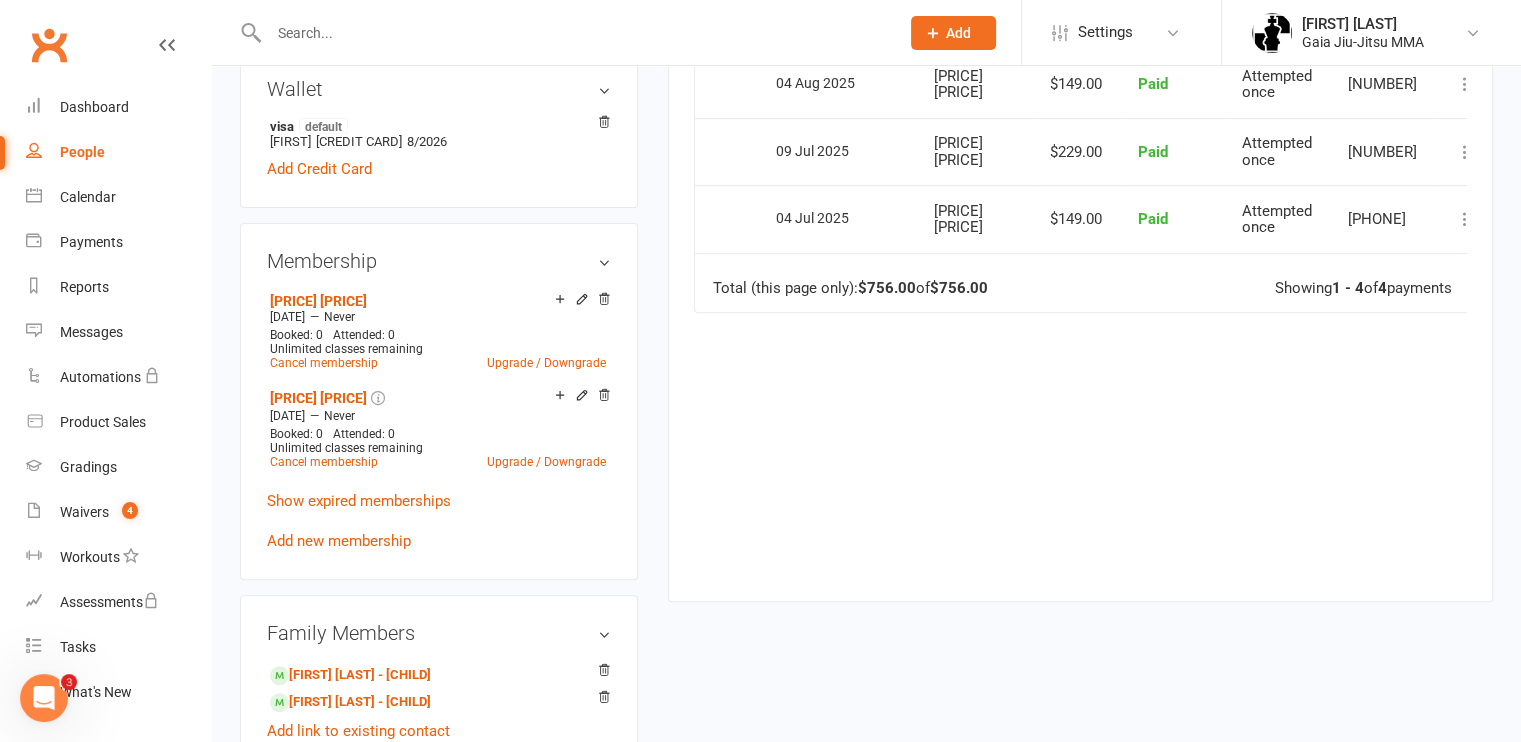 scroll, scrollTop: 640, scrollLeft: 0, axis: vertical 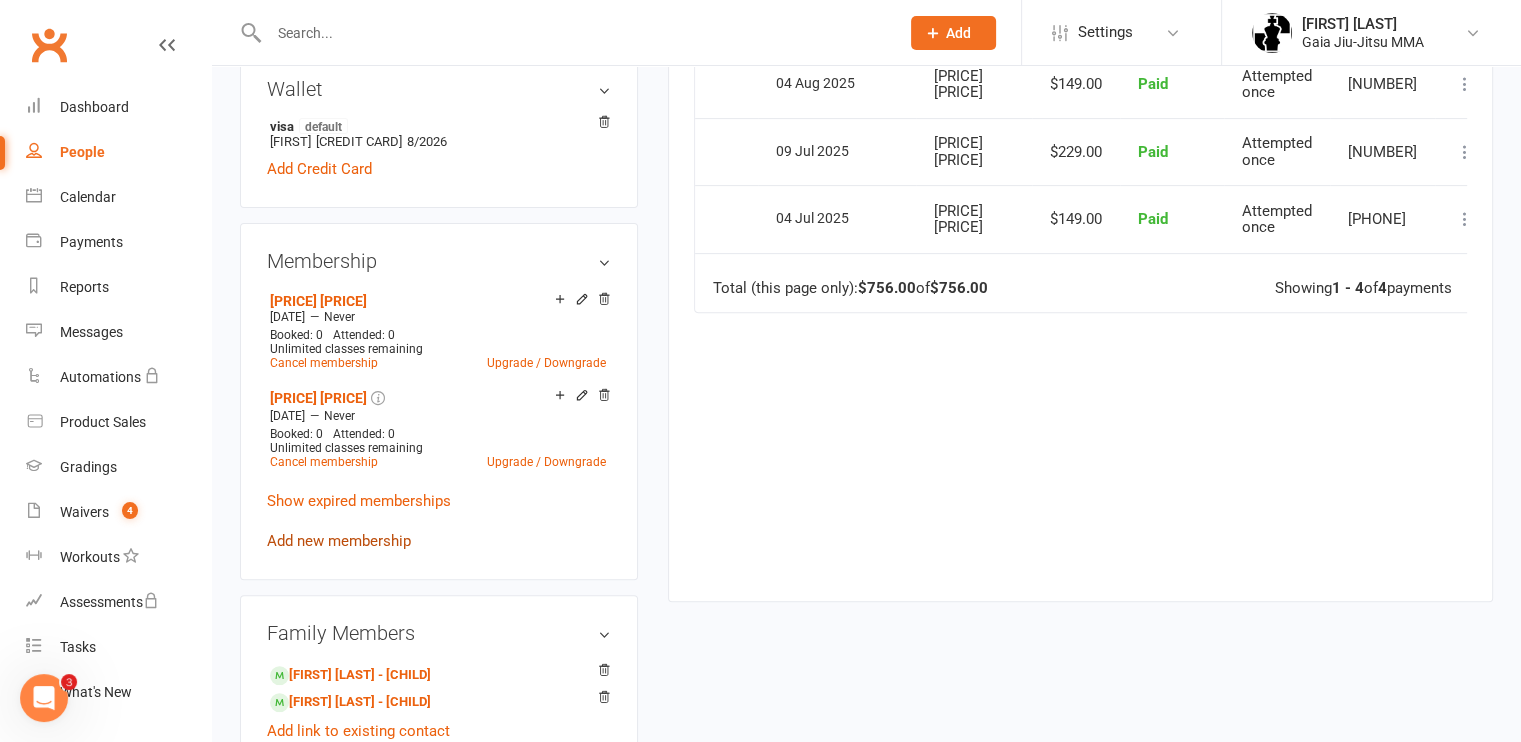 click on "Add new membership" at bounding box center (339, 541) 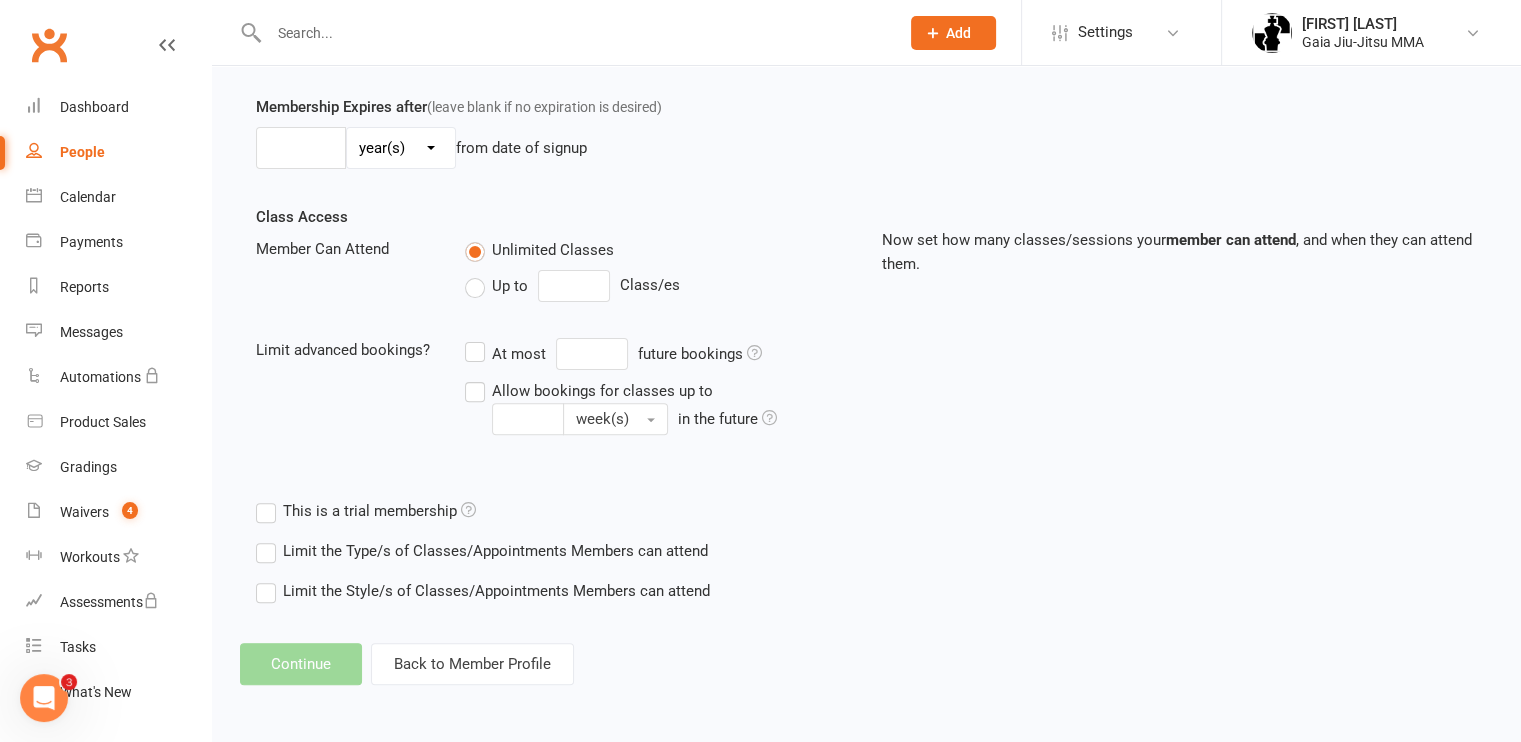 scroll, scrollTop: 0, scrollLeft: 0, axis: both 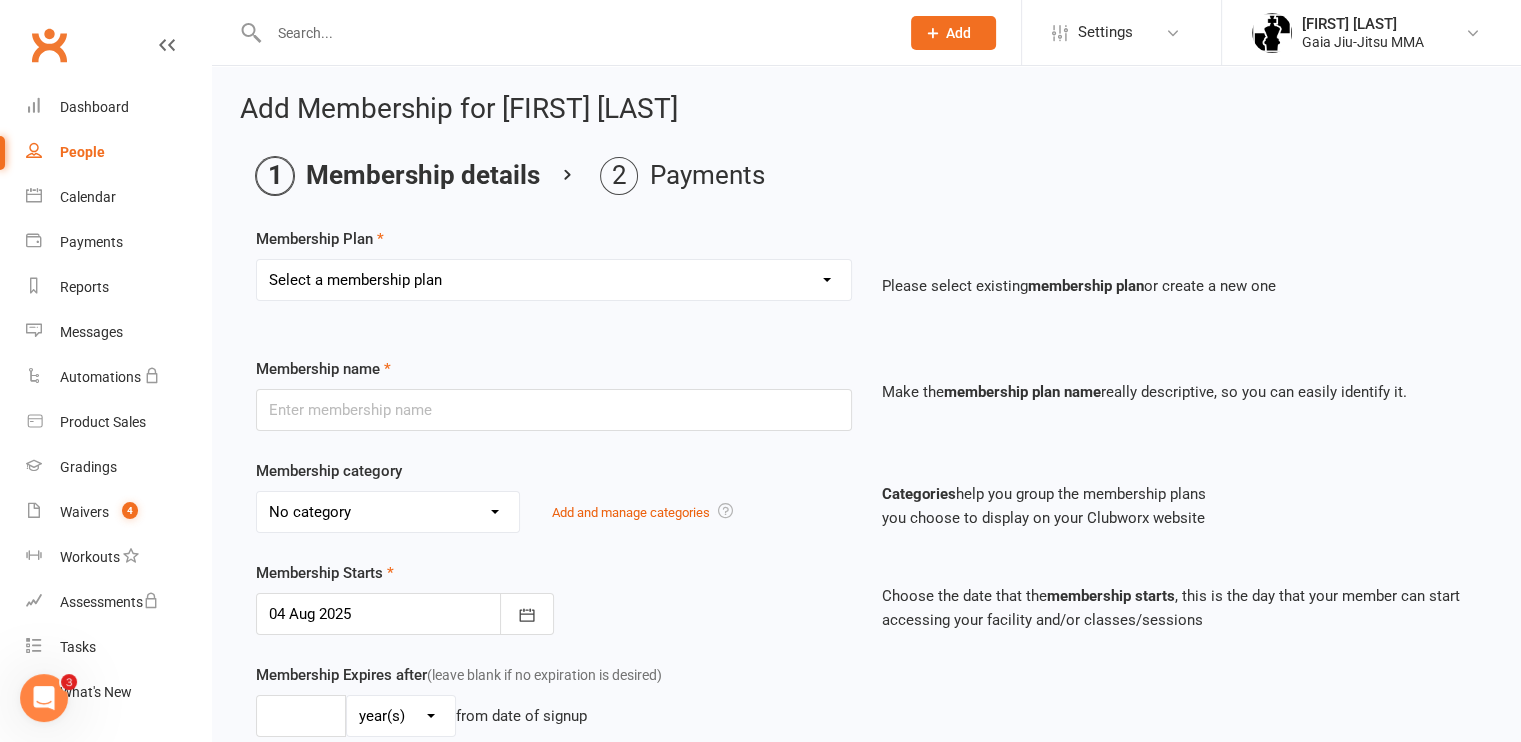 click on "Create new Membership Plan Legacy & Elite class (6 Month Contract) - [PRICE] Uniform Fee +[PRICE] and then [PRICE] every 1 Month Legacy & Elite class (3 Month Contract) - [PRICE] Uniform Fee +[PRICE] and then [PRICE] every 1 Month Legacy & Elite class (Month to Month) - [PRICE] Uniform fee+[PRICE] and then [PRICE] every 1 Month Adult Jiu-Jitsu Unlimited Classes (6 month contract) - [PRICE] Uniform fee + [PRICE] and then [PRICE] every 1 Month Adult Jiu-Jitsu Unlimited Classes (Month to Month) - [PRICE] Uniform fee +[PRICE] and then [PRICE] every 1 Month Siblings (2 Kids Immediate Family Members only - 6 Month Contract) - [PRICE] Uniform fee + [PRICE] and then [PRICE] every 1 Month Adult Jiu-Jitsu 1 Year Pre-Paid In Full [PRICE] Family Plan (2 Adult Immediate Family Members only - 6 Month Contract) - [PRICE] Uniform fee +[PRICE] and then [PRICE] every 1 Month 6 WEEK BEGINNER PROGRAM Founding Members Muay-Thai Classes (4 remaining)" at bounding box center [554, 280] 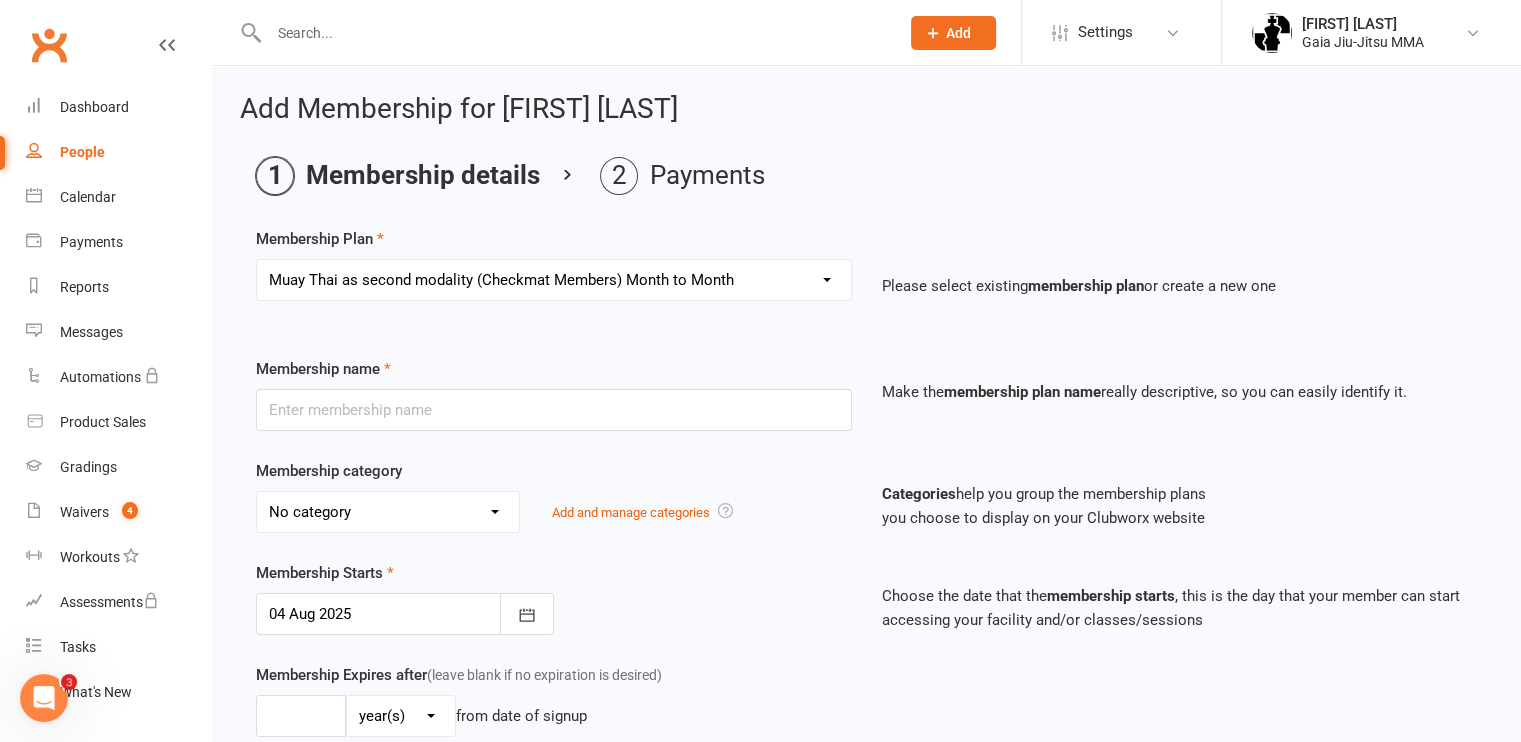 click on "Create new Membership Plan Legacy & Elite class (6 Month Contract) - [PRICE] Uniform Fee +[PRICE] and then [PRICE] every 1 Month Legacy & Elite class (3 Month Contract) - [PRICE] Uniform Fee +[PRICE] and then [PRICE] every 1 Month Legacy & Elite class (Month to Month) - [PRICE] Uniform fee+[PRICE] and then [PRICE] every 1 Month Adult Jiu-Jitsu Unlimited Classes (6 month contract) - [PRICE] Uniform fee + [PRICE] and then [PRICE] every 1 Month Adult Jiu-Jitsu Unlimited Classes (Month to Month) - [PRICE] Uniform fee +[PRICE] and then [PRICE] every 1 Month Siblings (2 Kids Immediate Family Members only - 6 Month Contract) - [PRICE] Uniform fee + [PRICE] and then [PRICE] every 1 Month Adult Jiu-Jitsu 1 Year Pre-Paid In Full [PRICE] Family Plan (2 Adult Immediate Family Members only - 6 Month Contract) - [PRICE] Uniform fee +[PRICE] and then [PRICE] every 1 Month 6 WEEK BEGINNER PROGRAM Founding Members Muay-Thai Classes (4 remaining)" at bounding box center (554, 280) 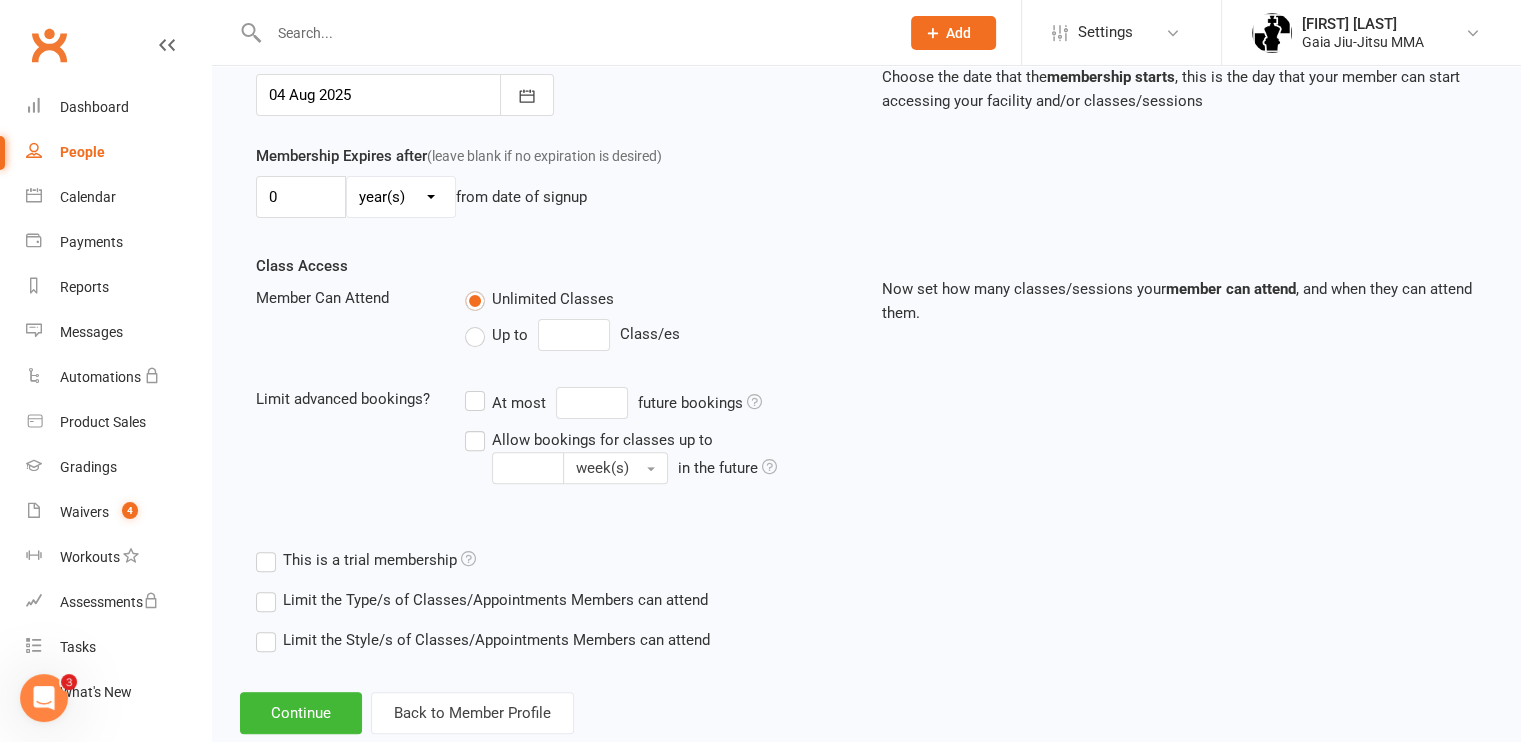 scroll, scrollTop: 564, scrollLeft: 0, axis: vertical 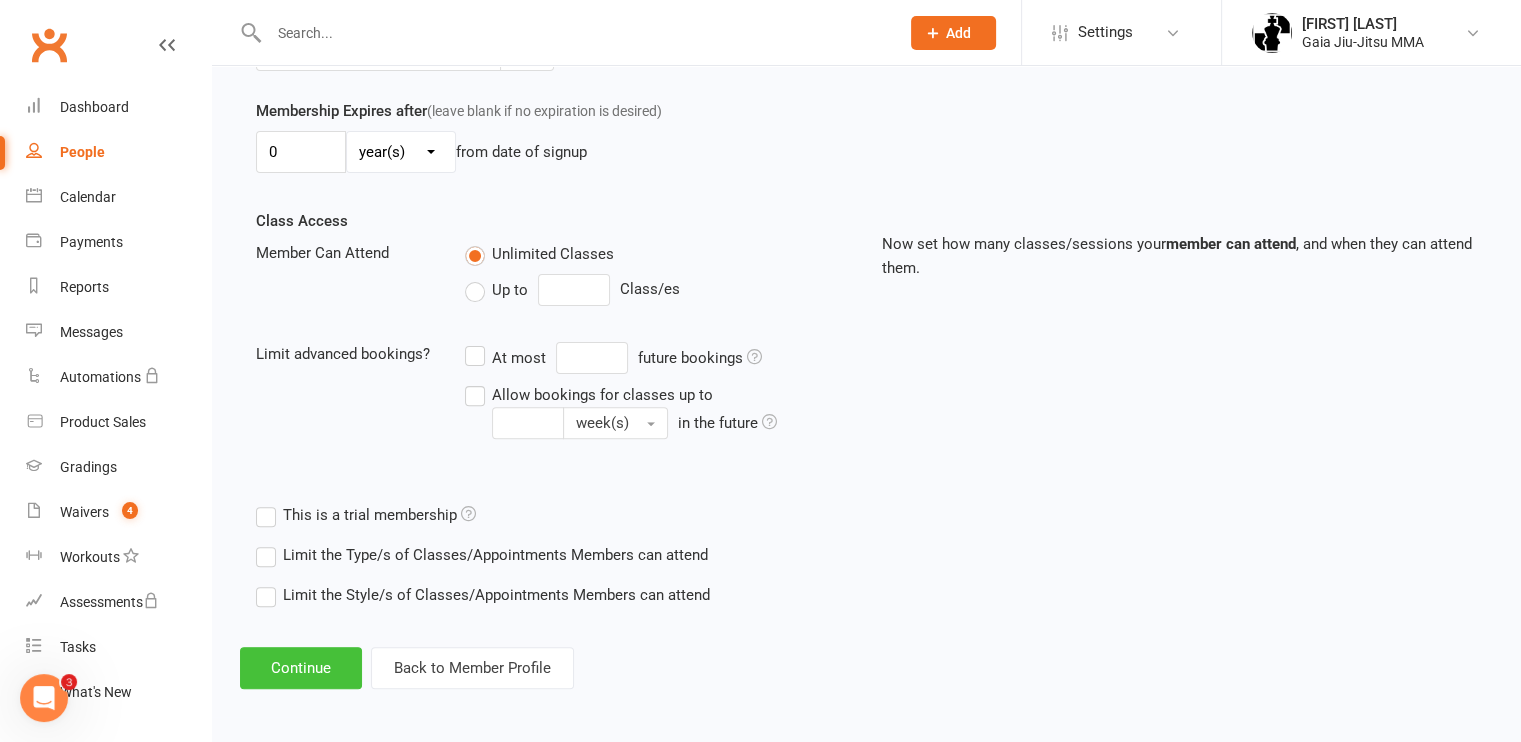 click on "Continue" at bounding box center (301, 668) 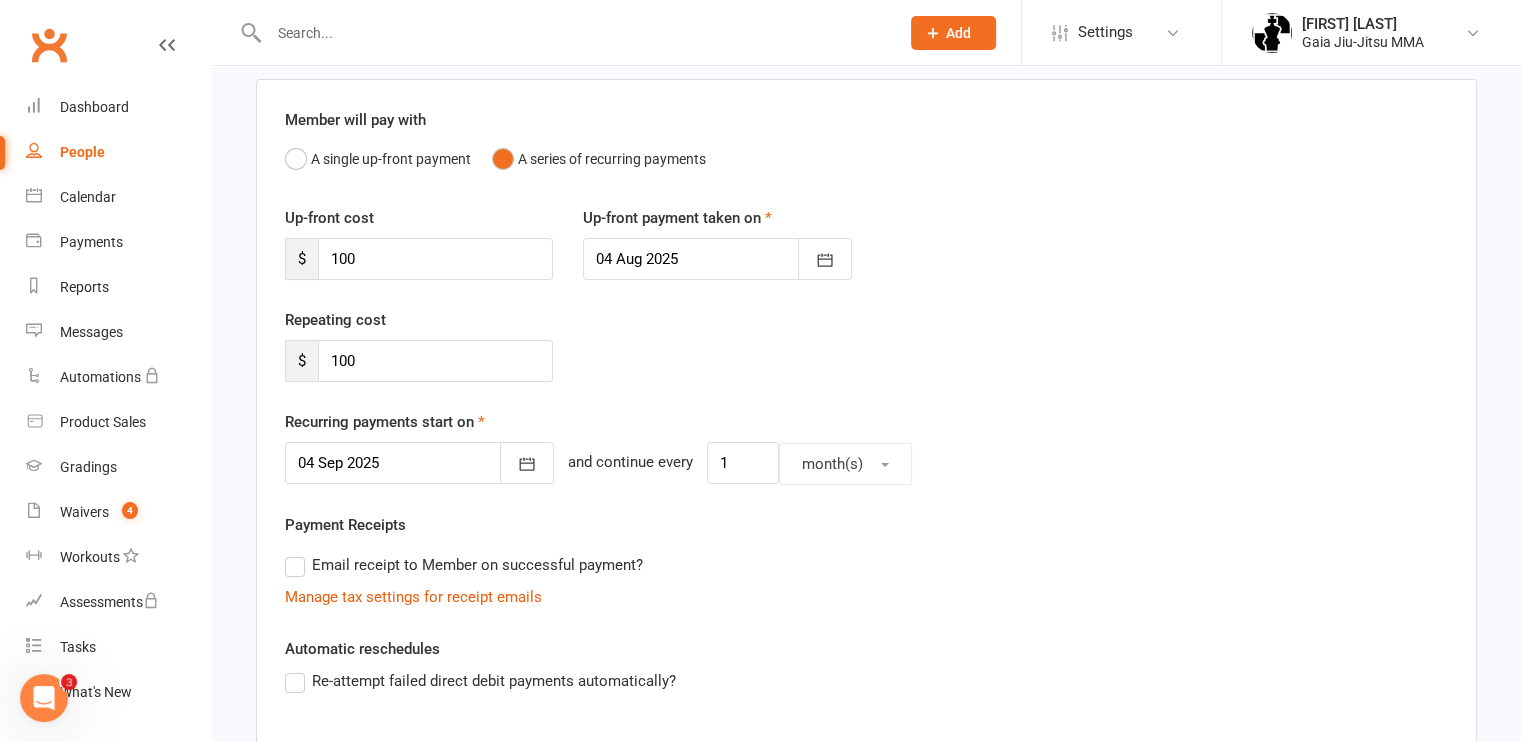 scroll, scrollTop: 128, scrollLeft: 0, axis: vertical 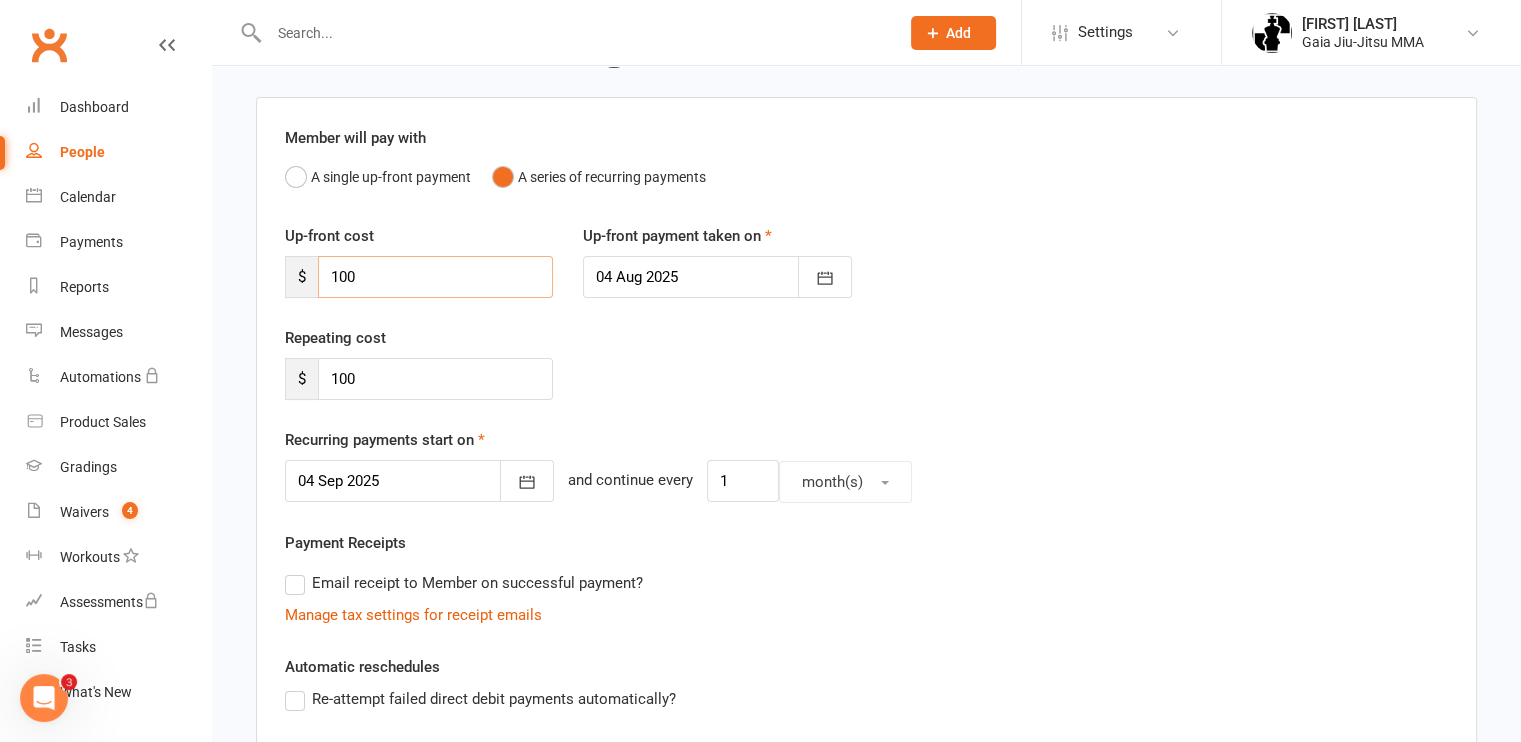 click on "100" at bounding box center (435, 277) 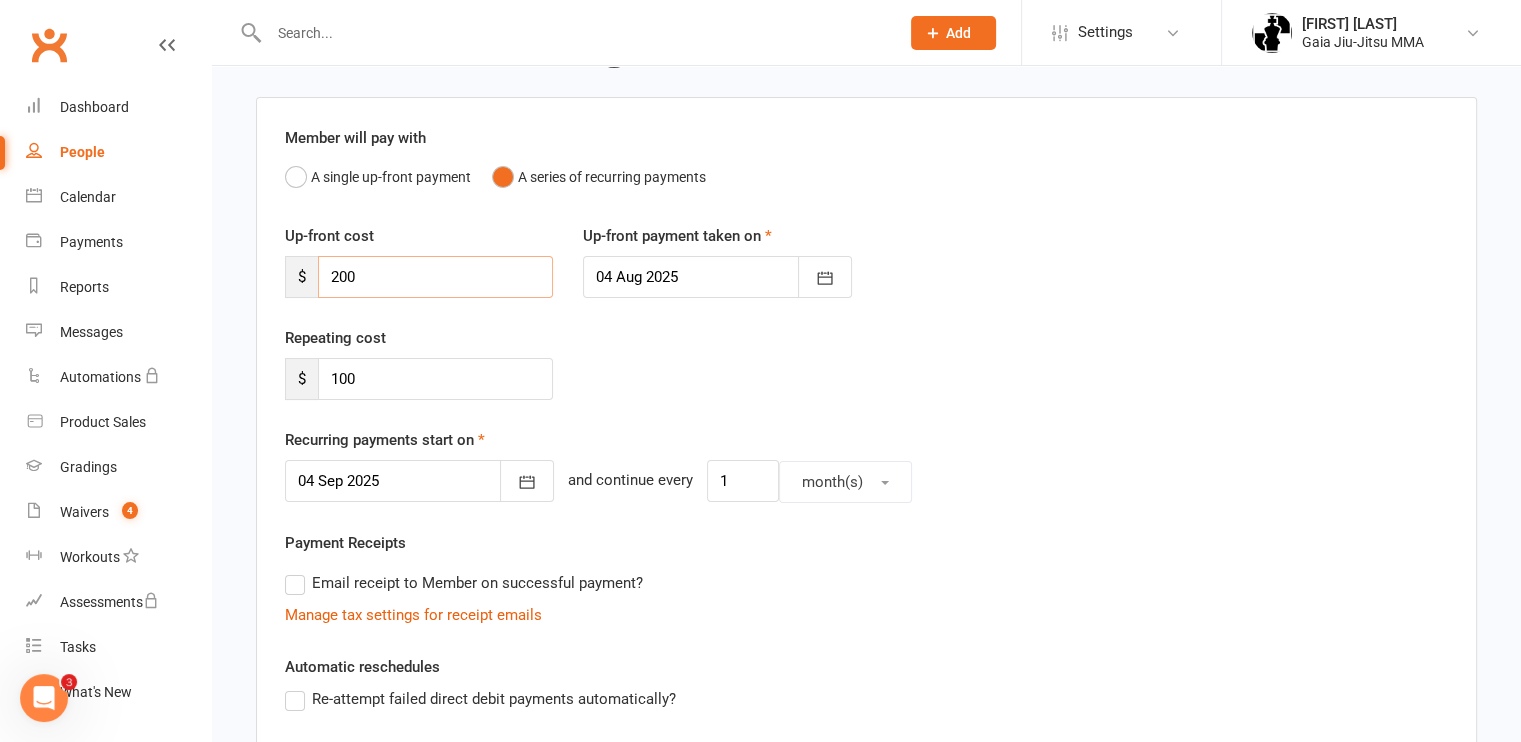 type on "200" 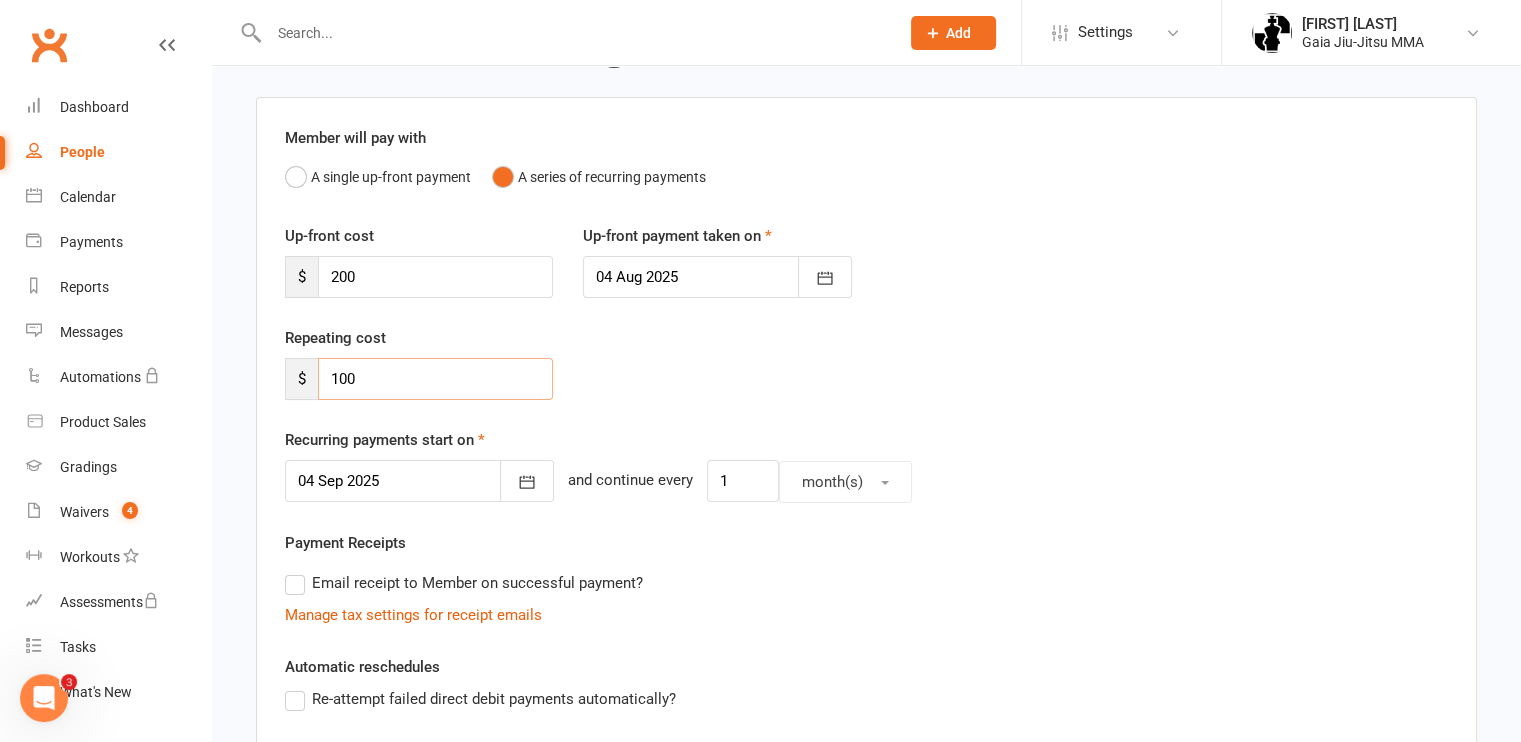 click on "100" at bounding box center (435, 379) 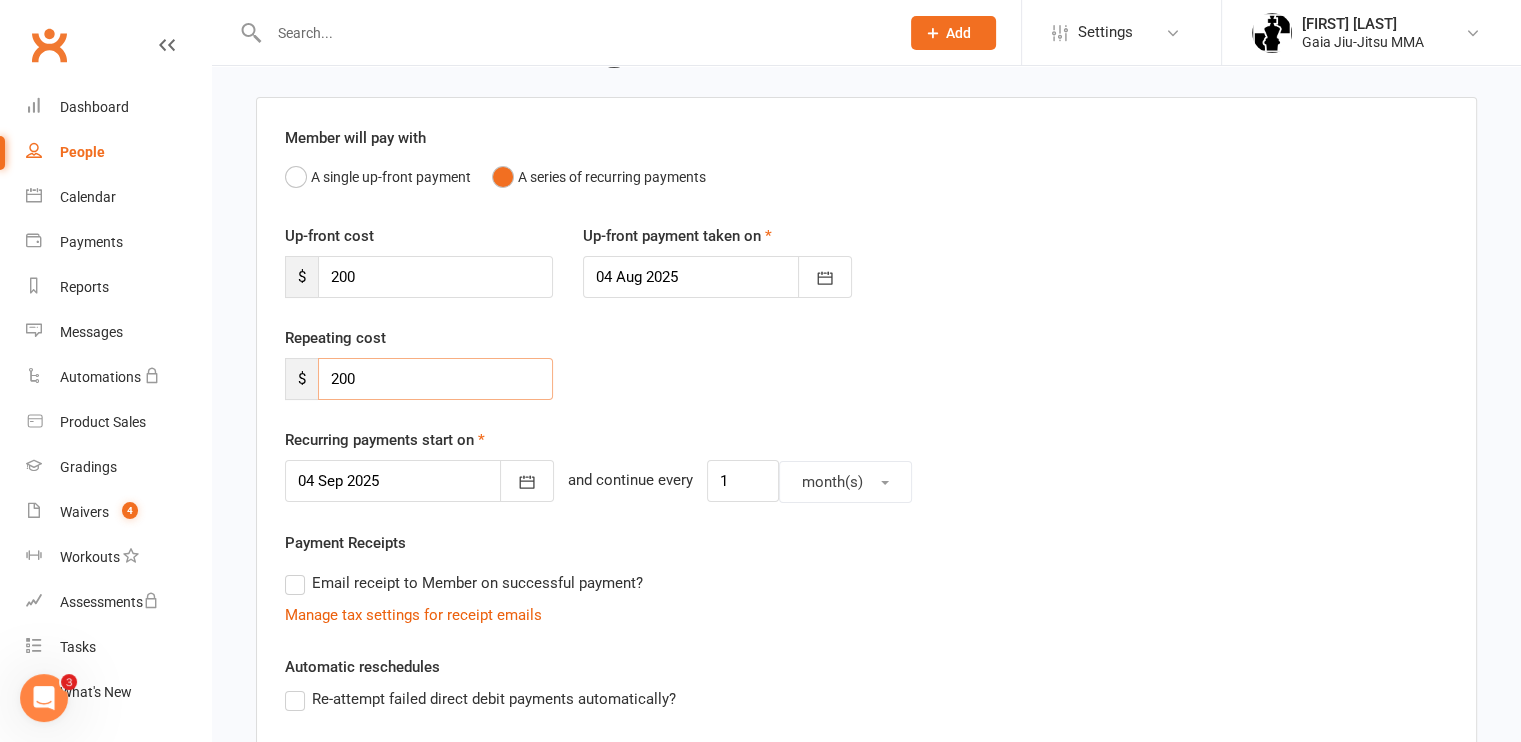 type on "200" 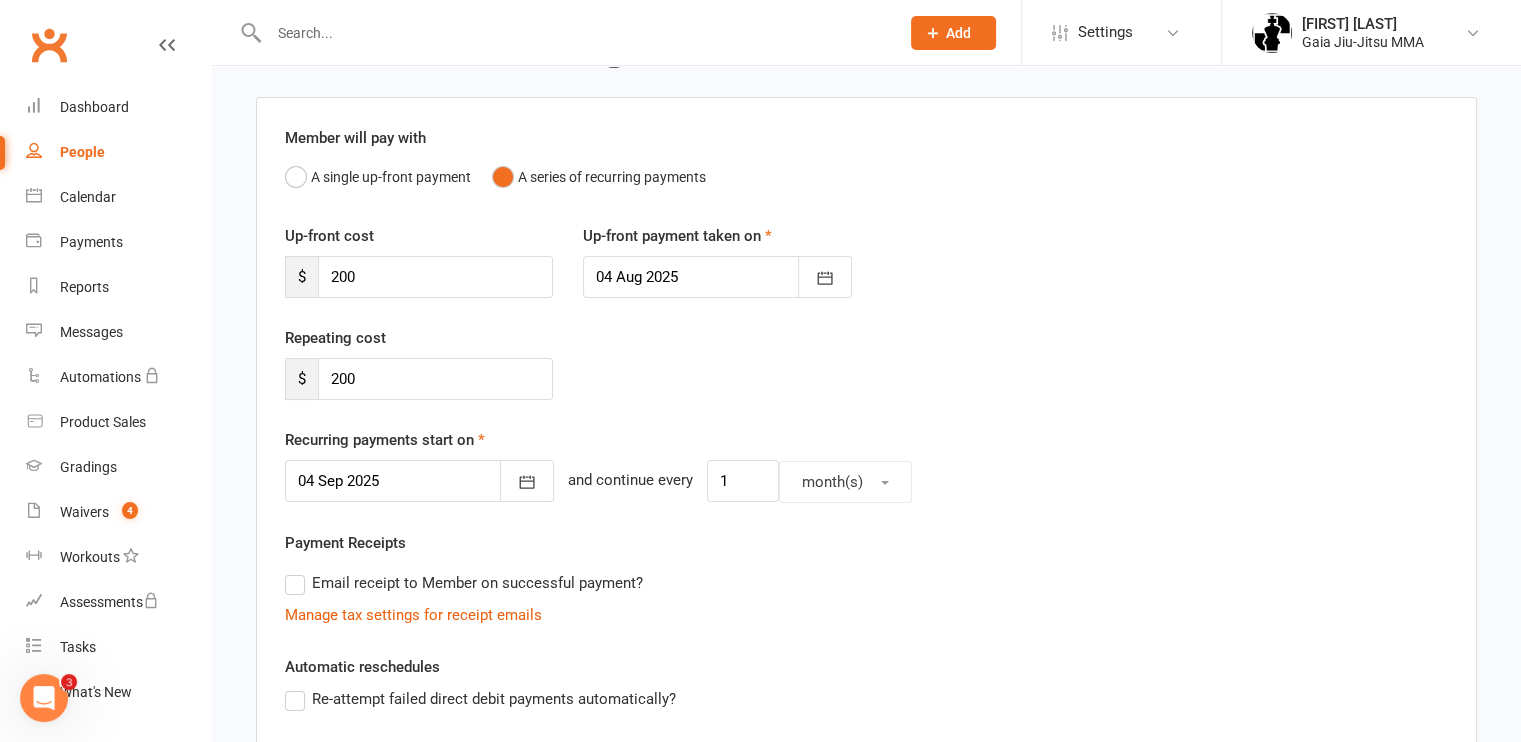 scroll, scrollTop: 0, scrollLeft: 0, axis: both 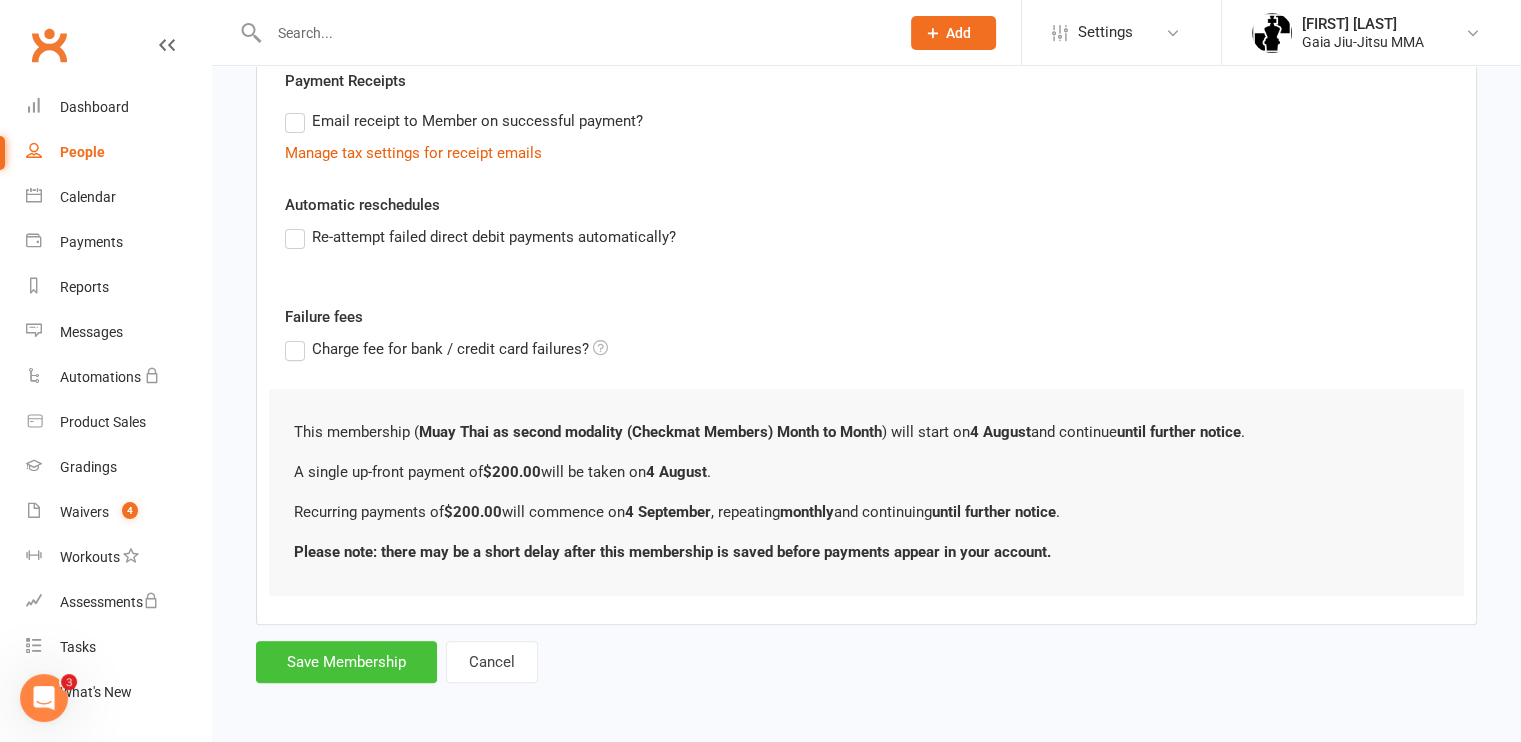 click on "Save Membership" at bounding box center (346, 662) 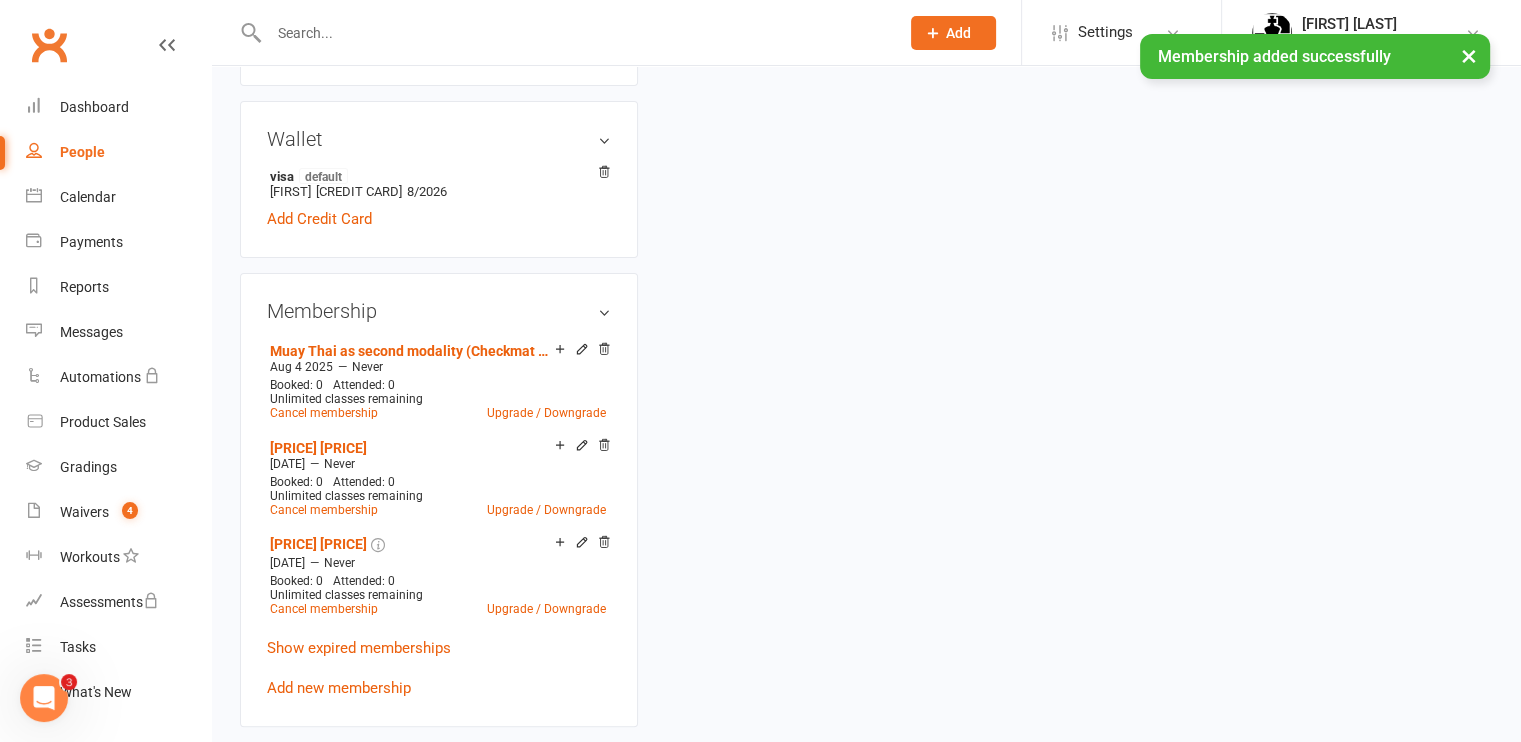 scroll, scrollTop: 0, scrollLeft: 0, axis: both 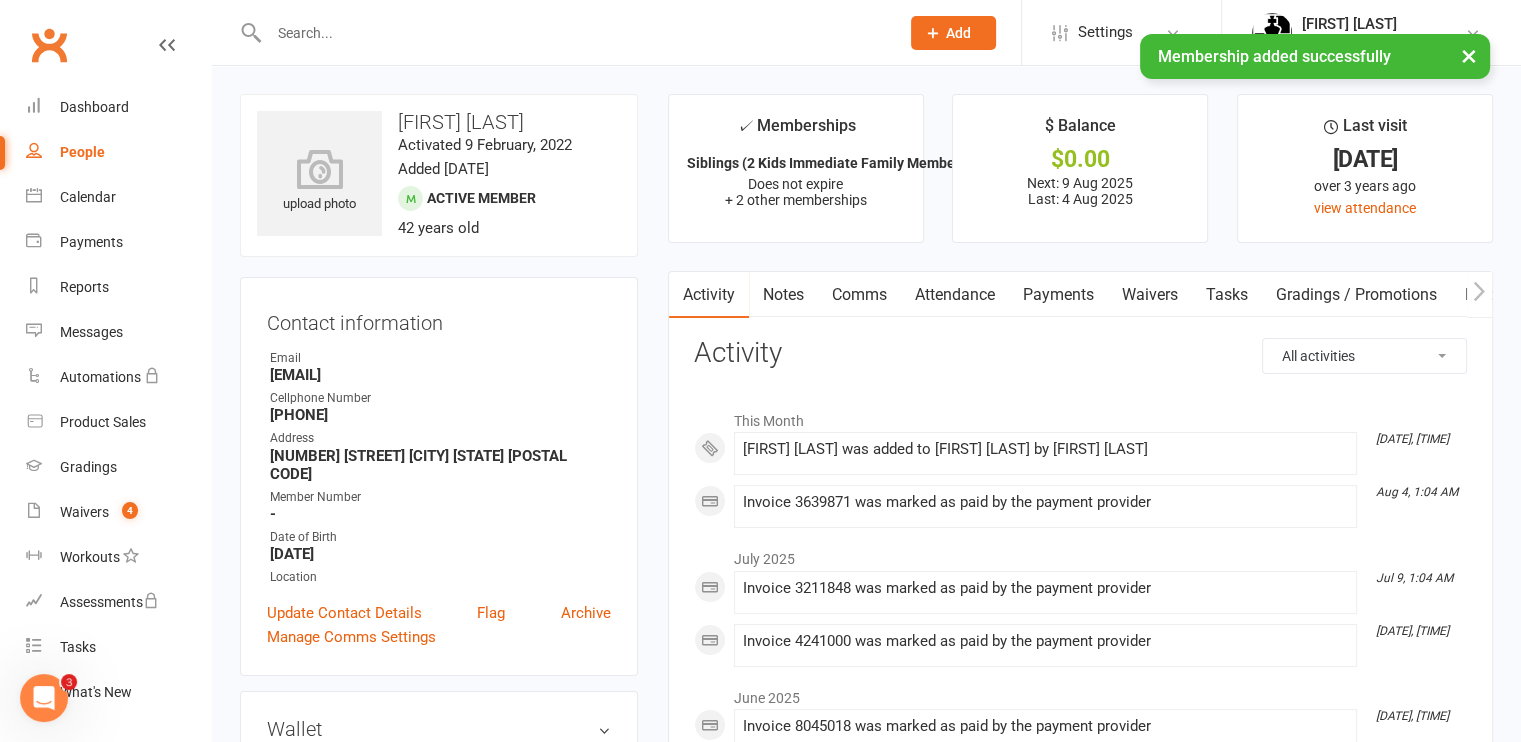 click on "Payments" at bounding box center [1058, 295] 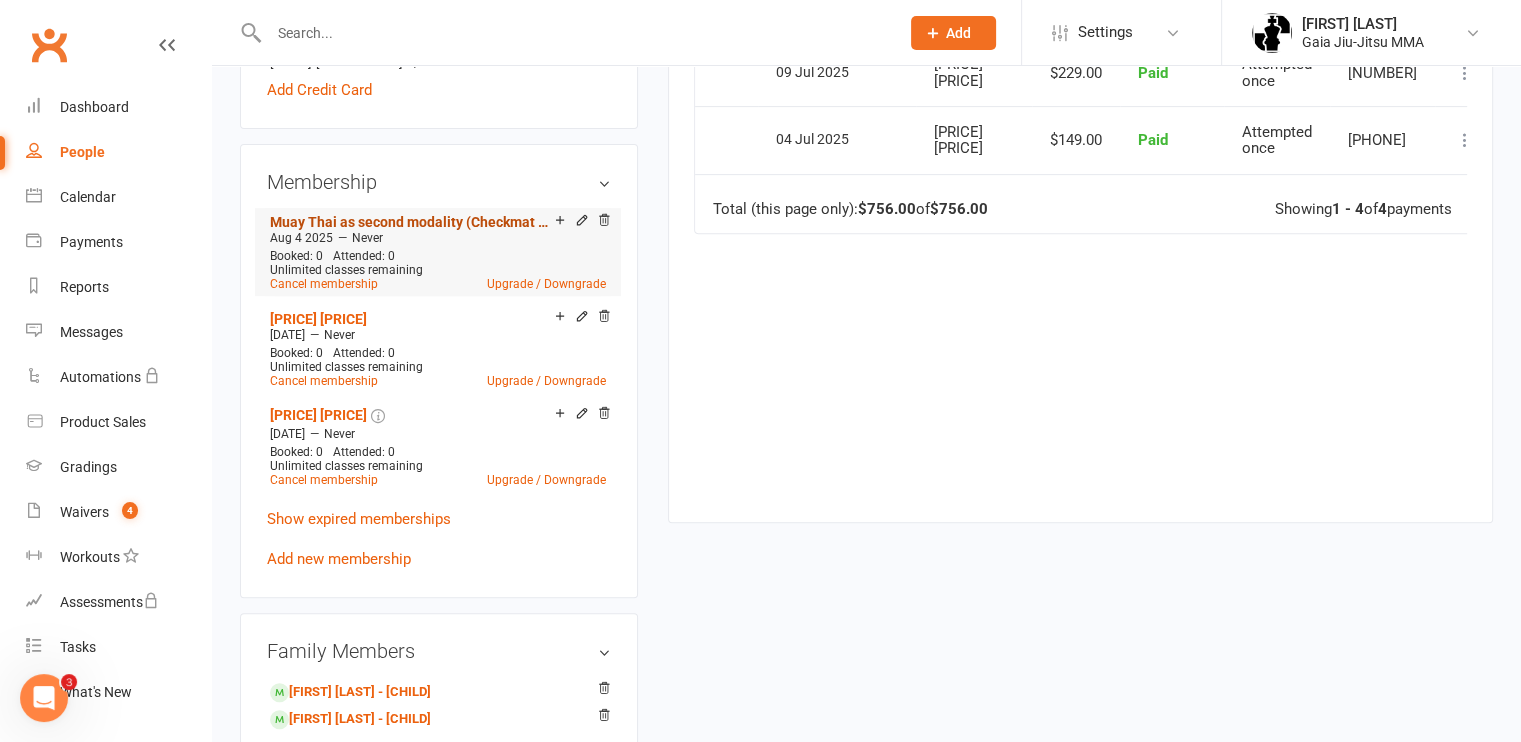scroll, scrollTop: 791, scrollLeft: 0, axis: vertical 